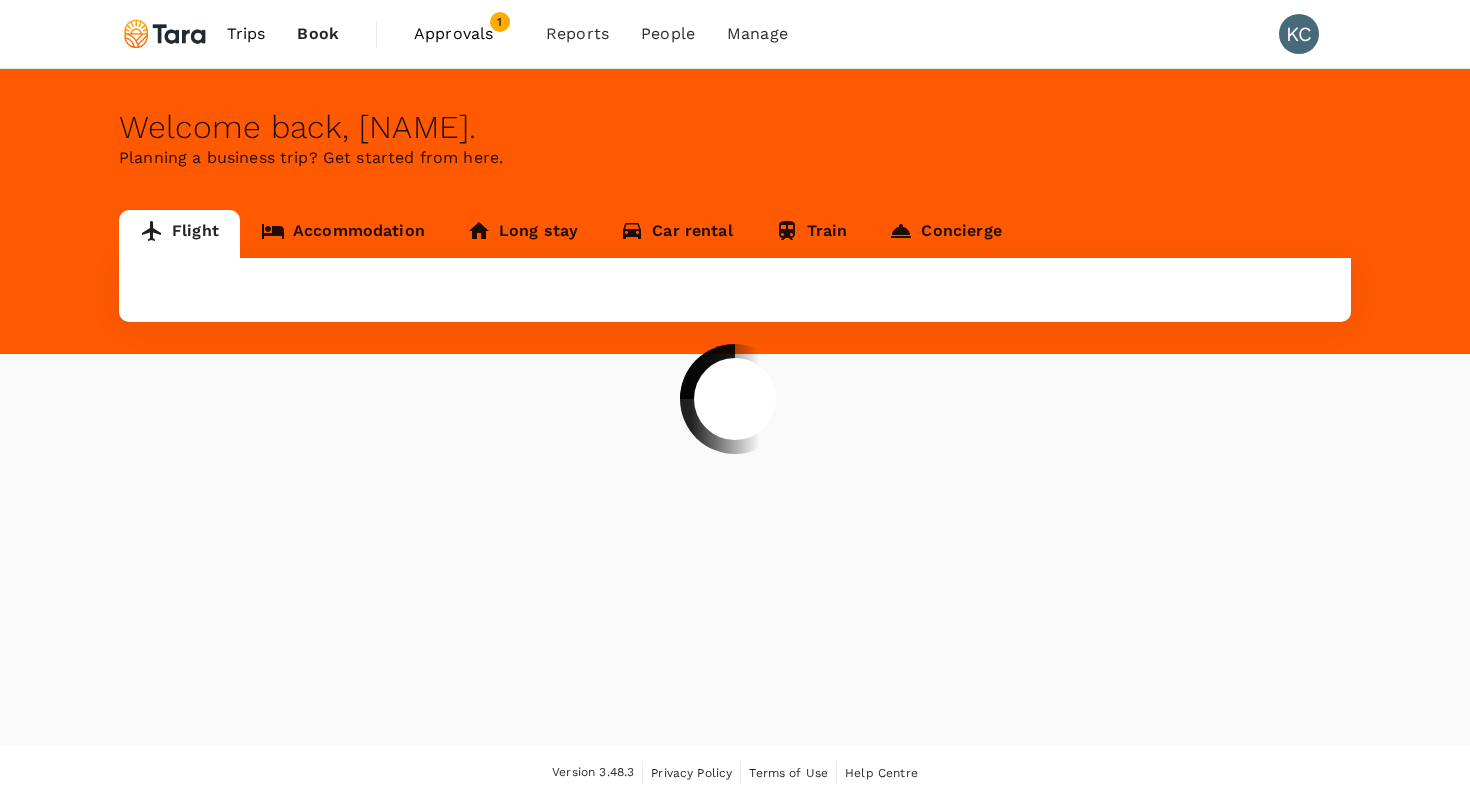 scroll, scrollTop: 0, scrollLeft: 0, axis: both 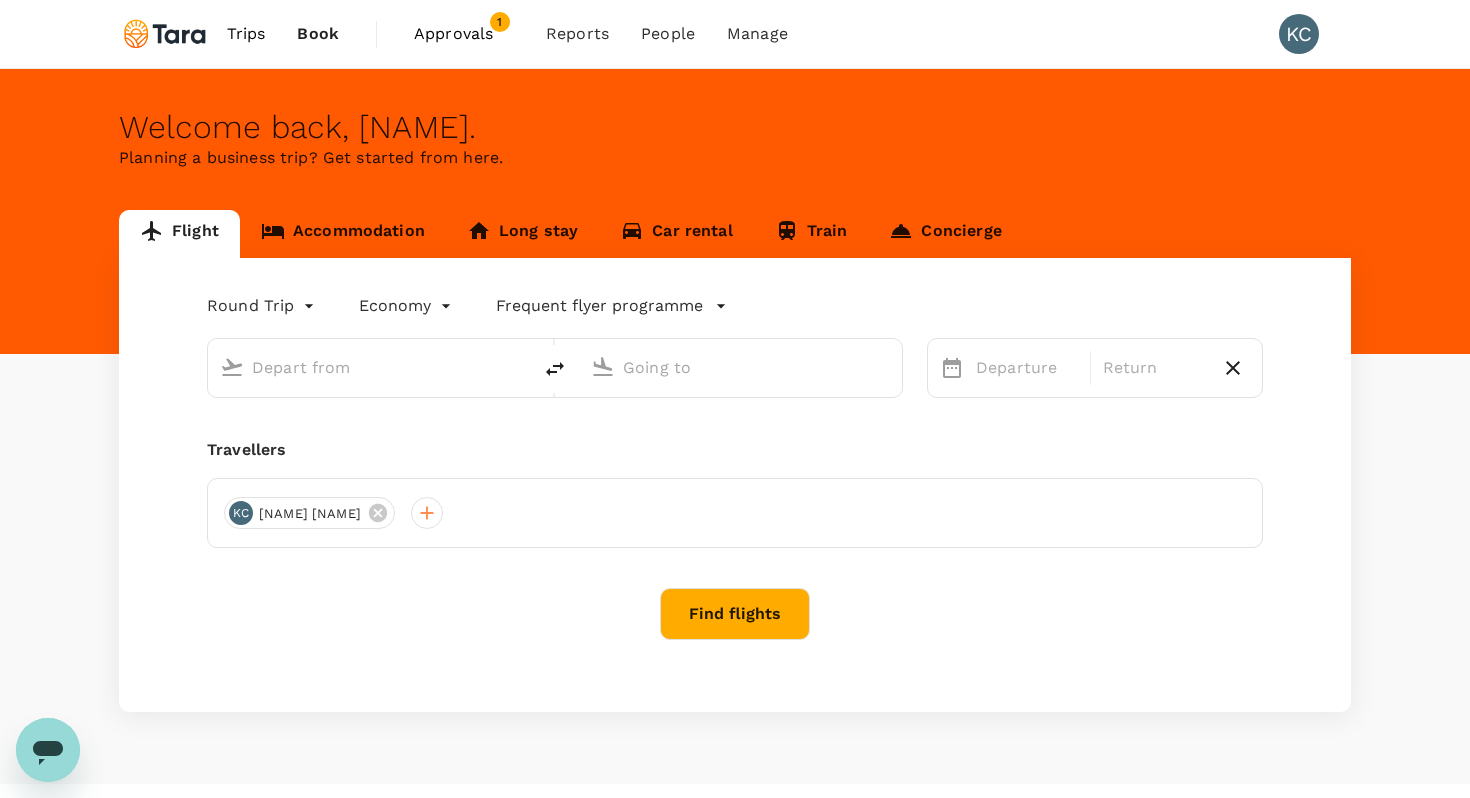 type on "Ninoy Aquino Intl (MNL)" 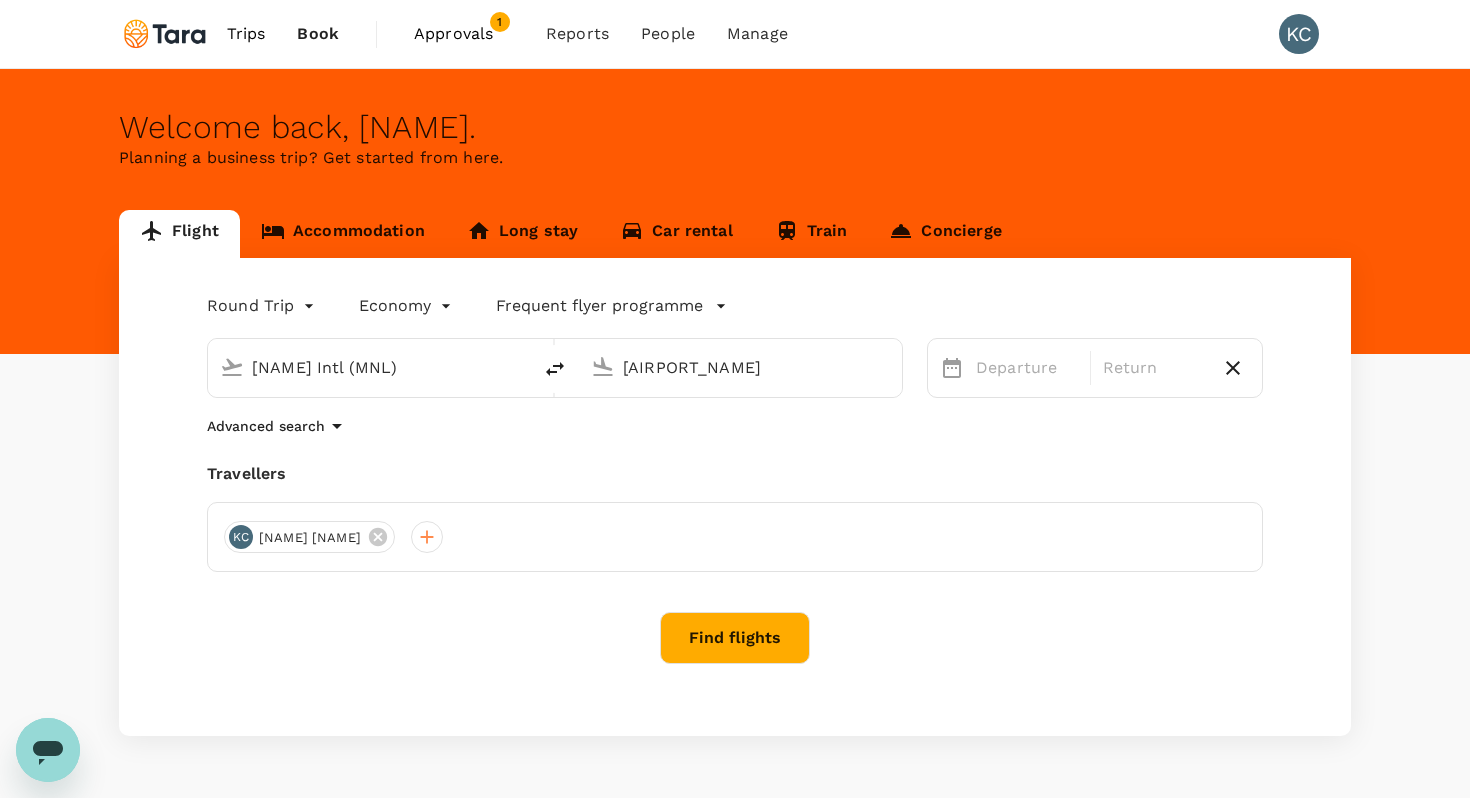 type 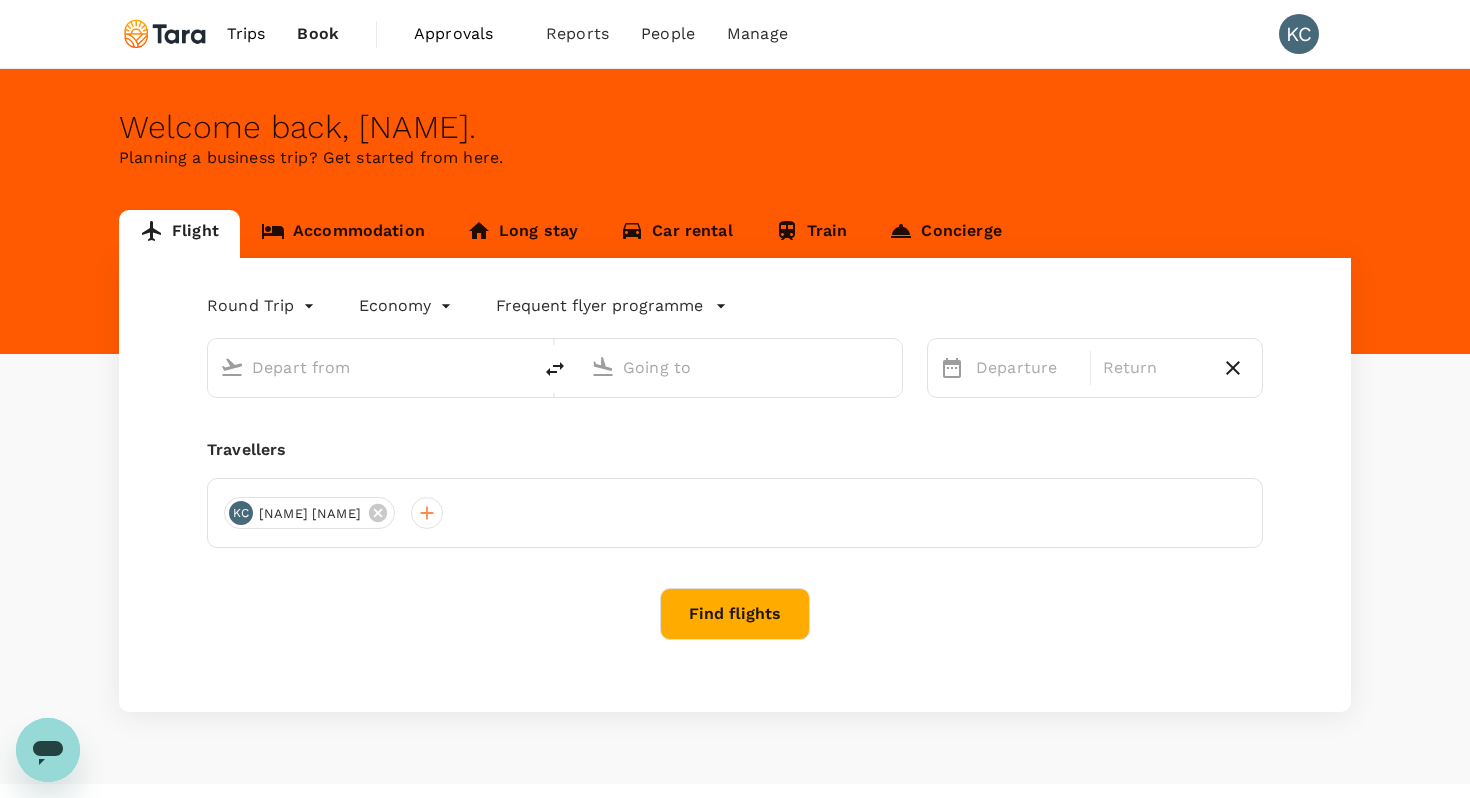 type on "Ninoy Aquino Intl (MNL)" 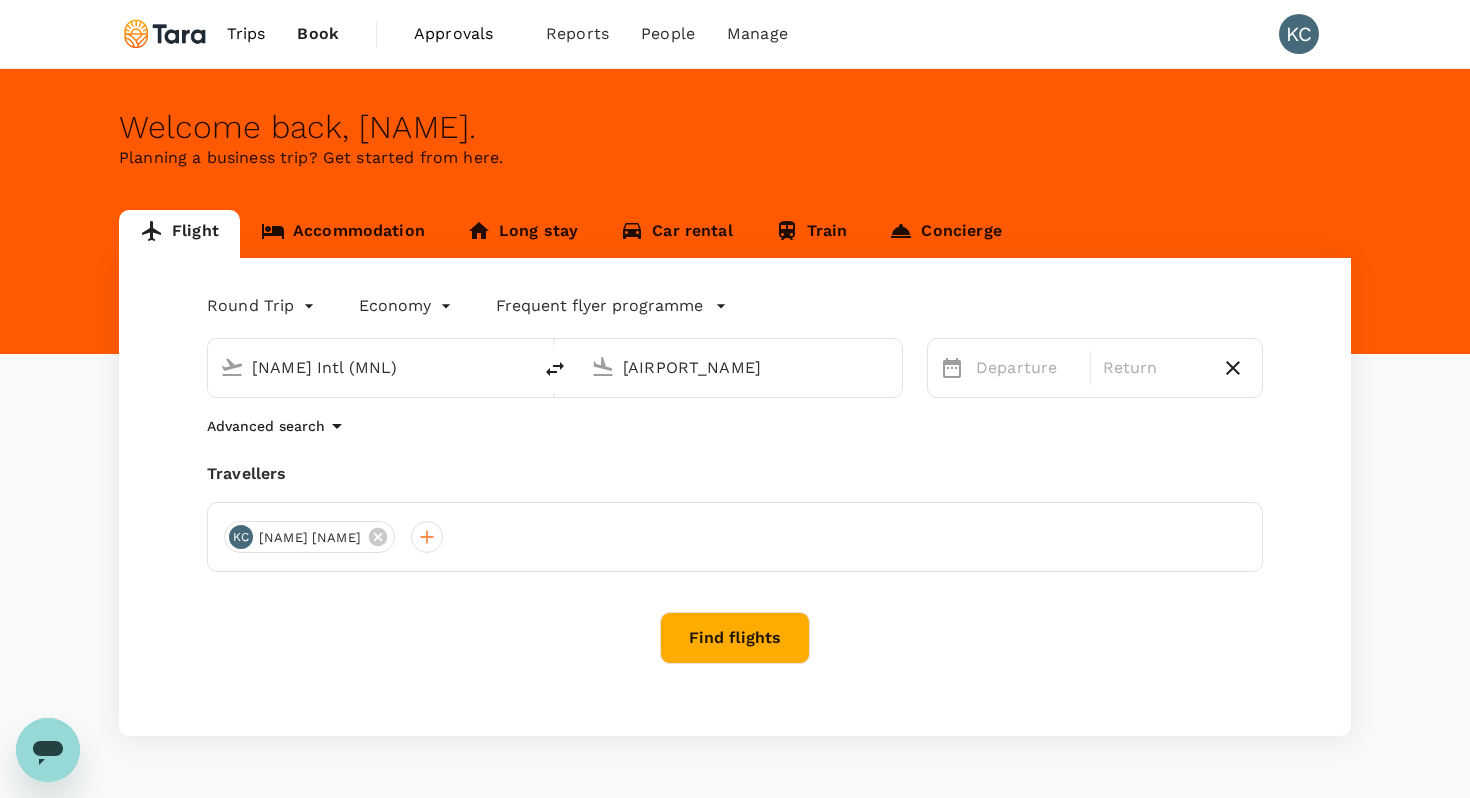 click on "Soekarno-Hatta Intl (CGK)" at bounding box center [741, 367] 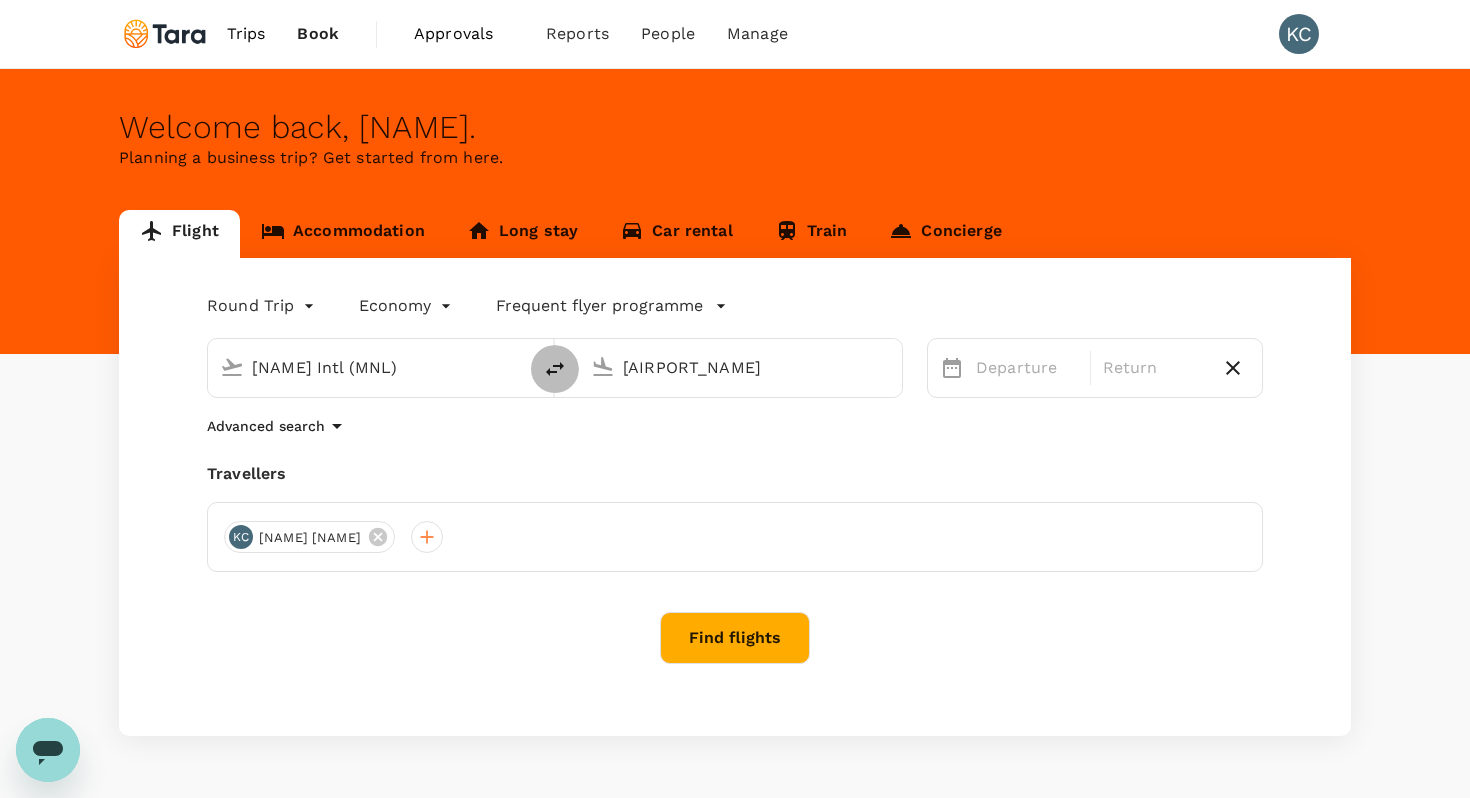 click 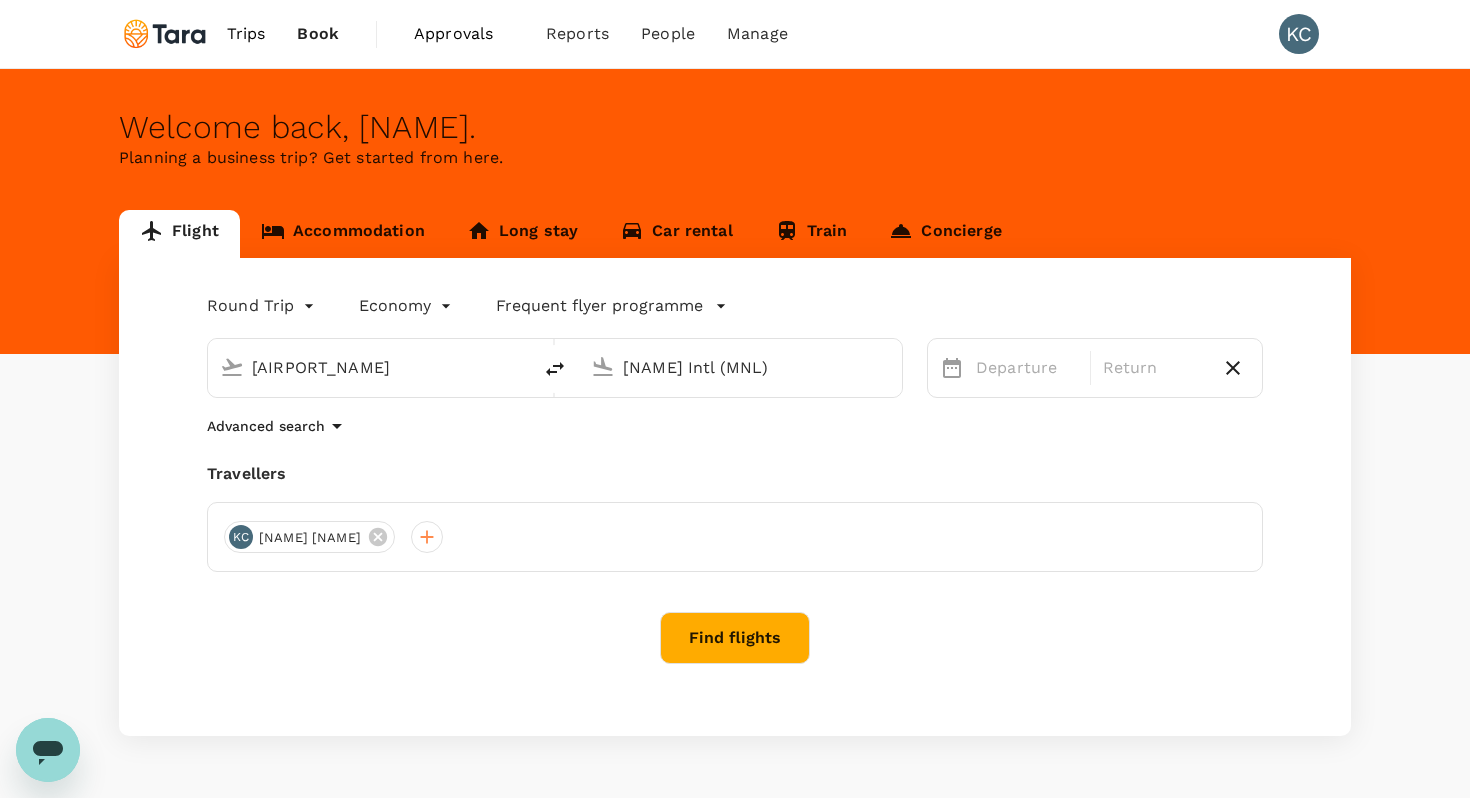 click 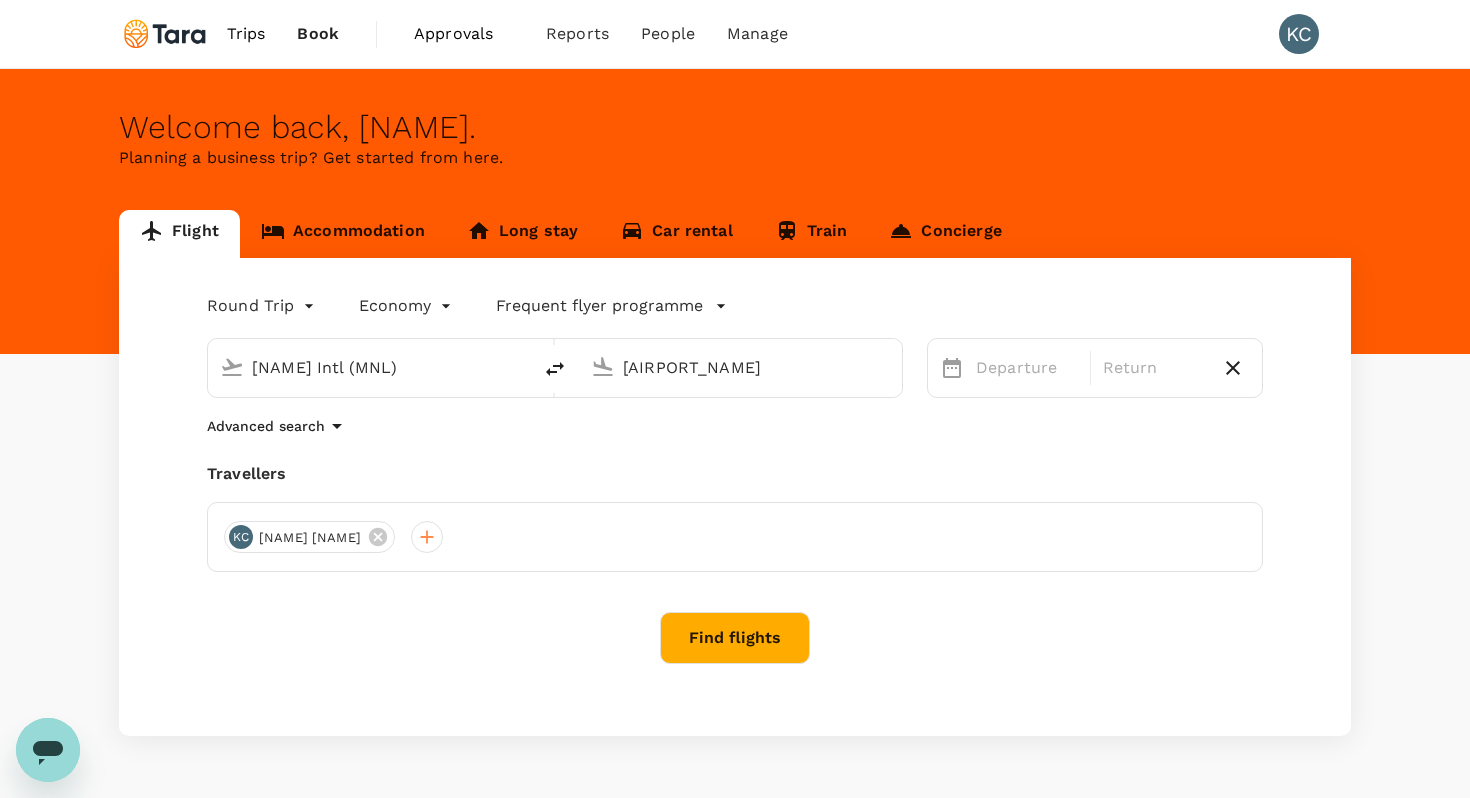 click on "Soekarno-Hatta Intl (CGK)" at bounding box center [741, 367] 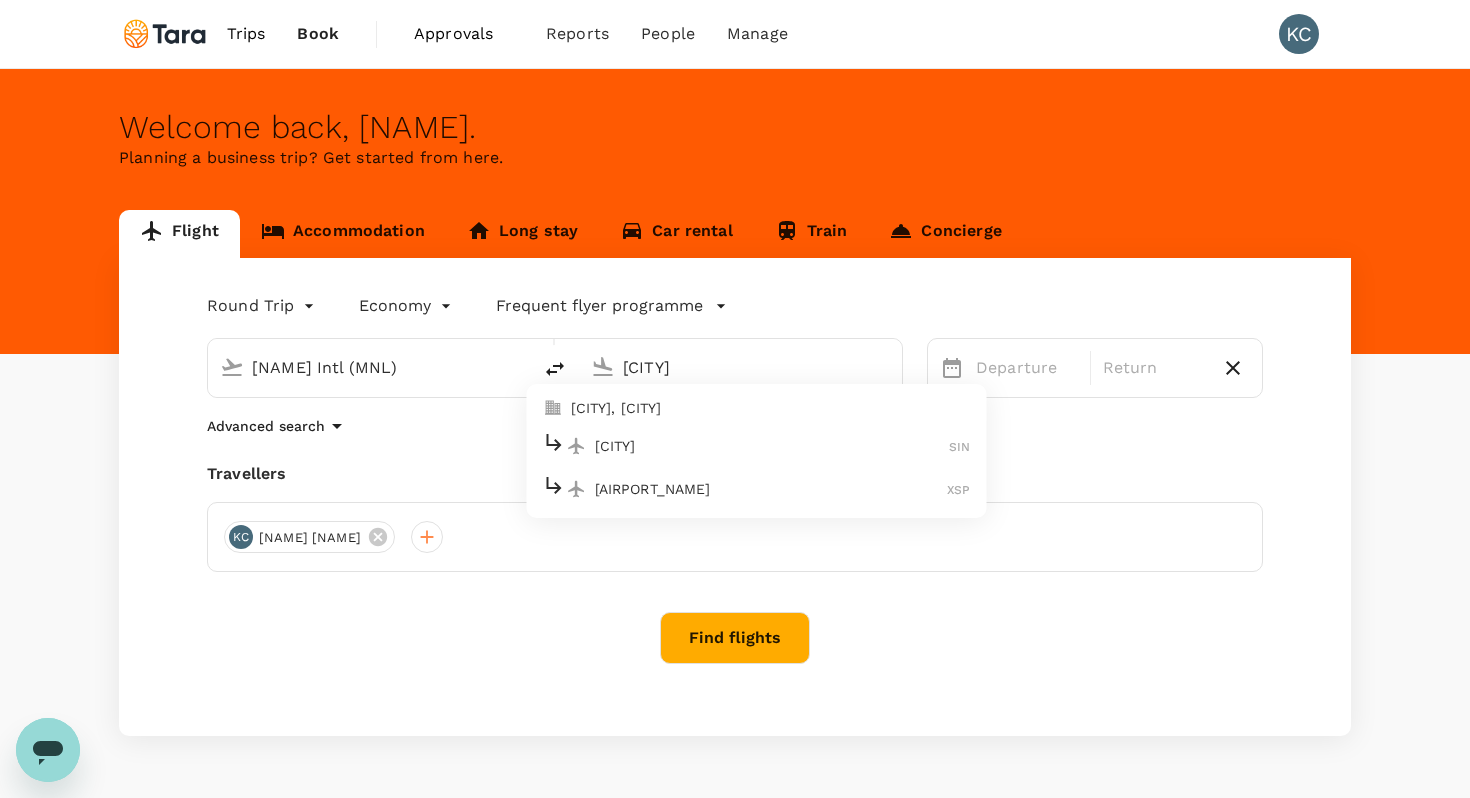 click on "Singapore Changi SIN" at bounding box center (757, 445) 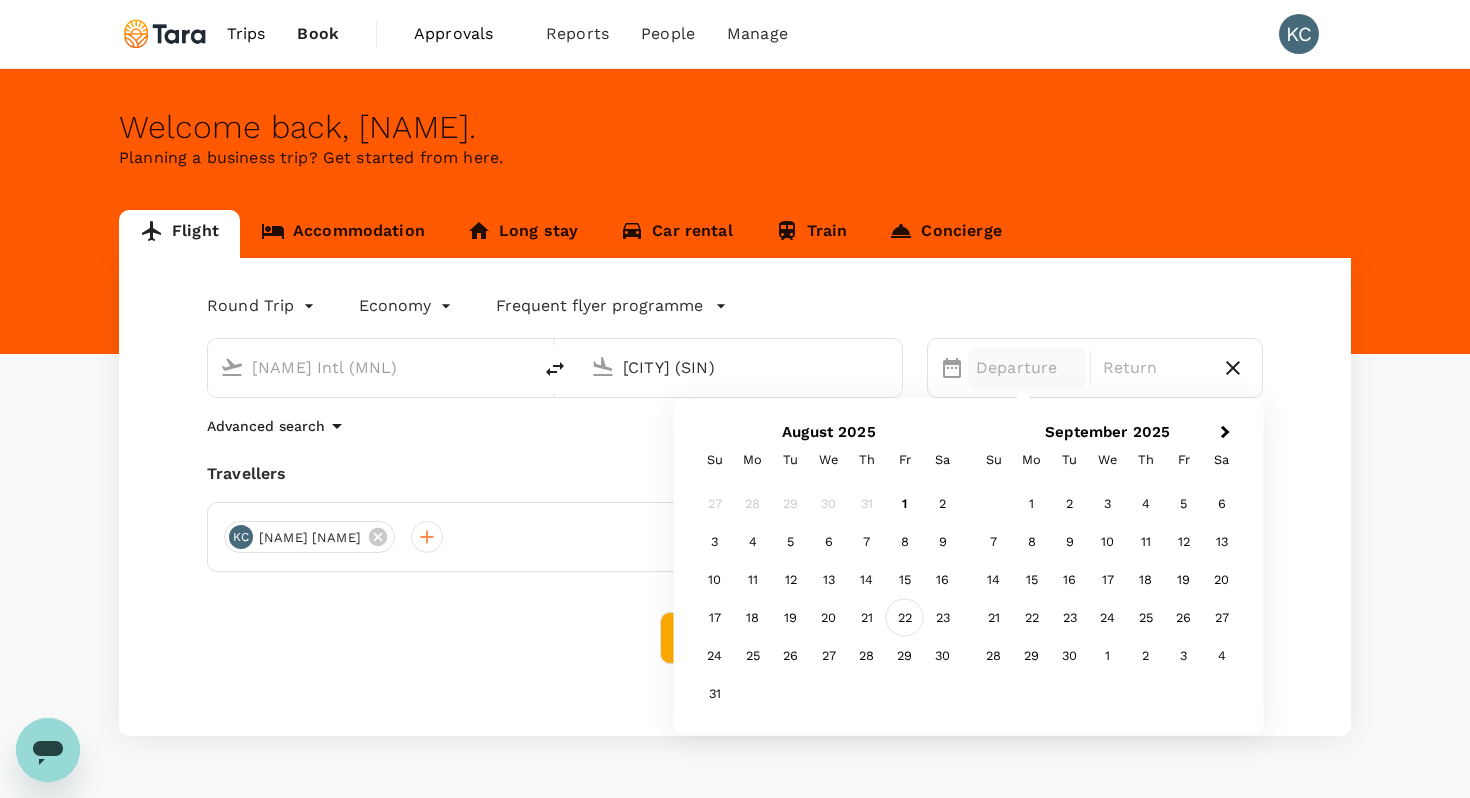 type on "Singapore Changi (SIN)" 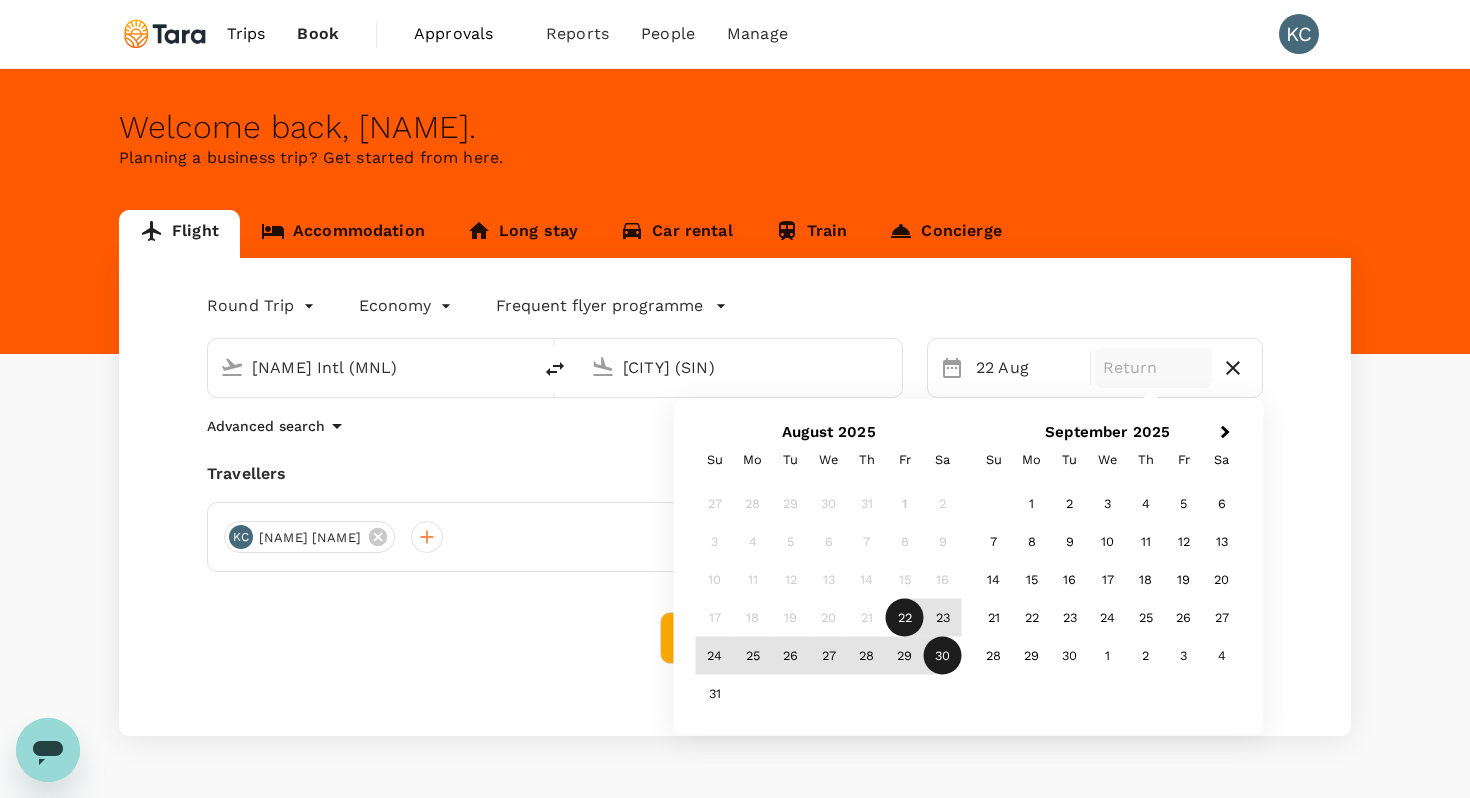 click on "30" at bounding box center [943, 656] 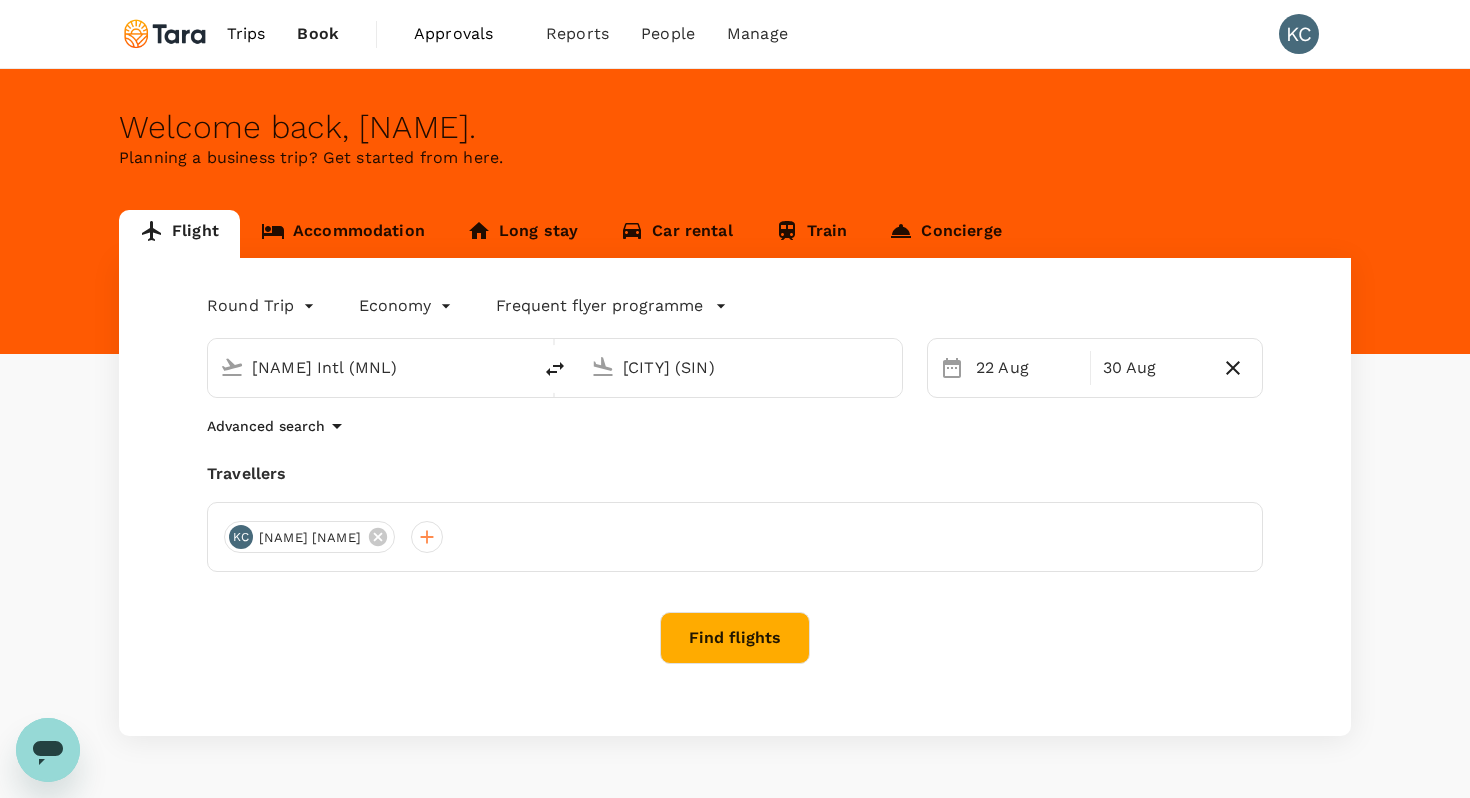 click on "Find flights" at bounding box center (735, 638) 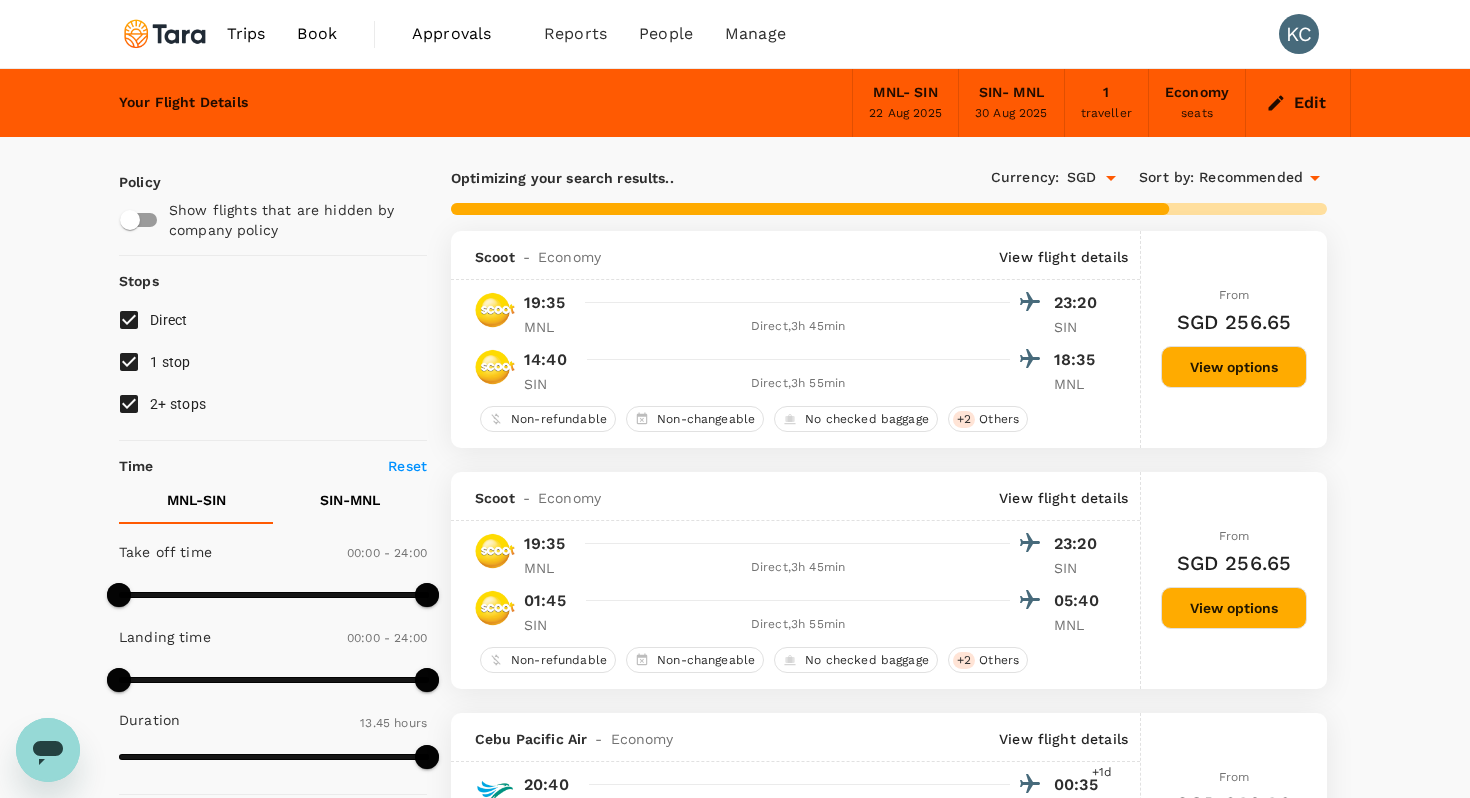 type on "970" 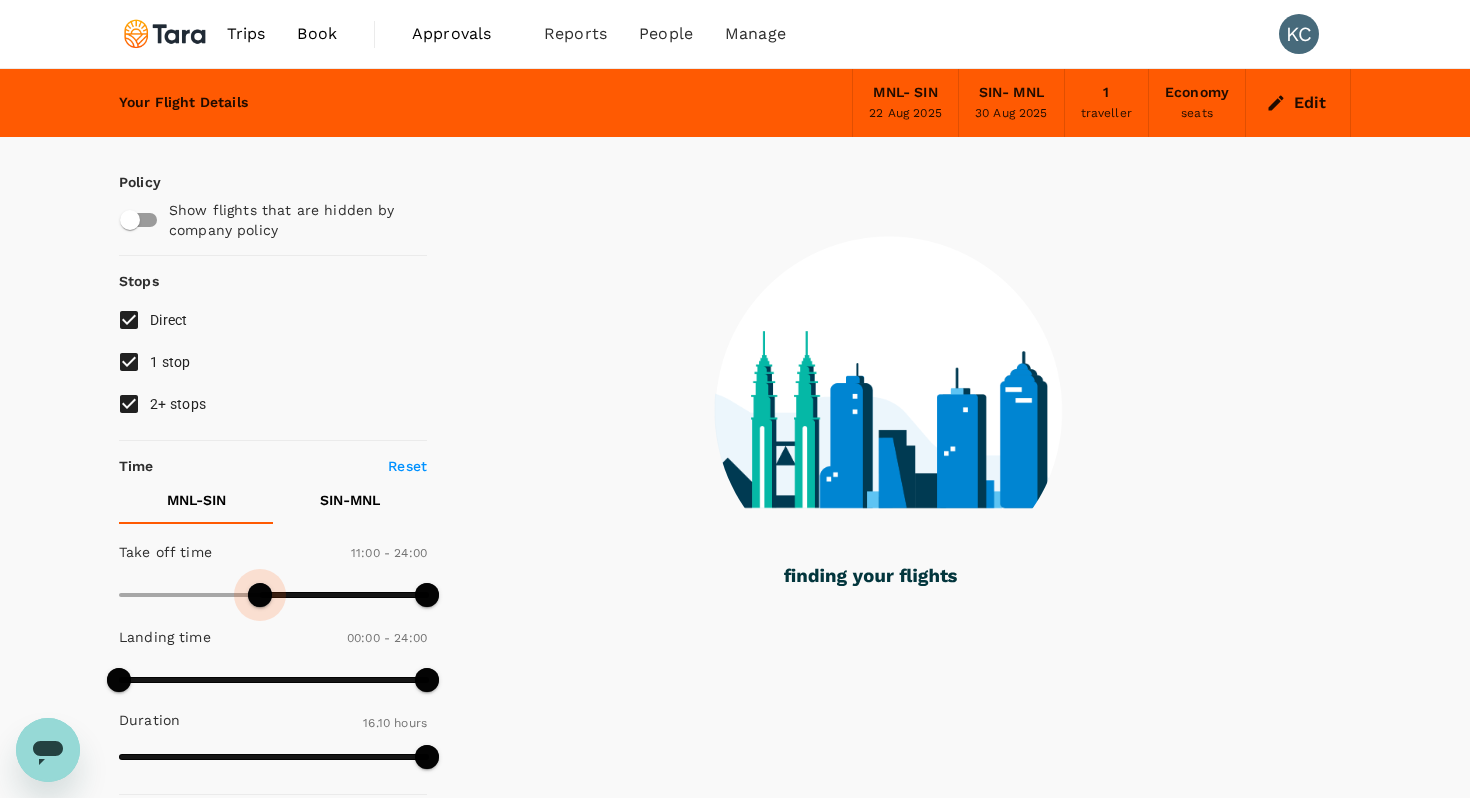 type on "630" 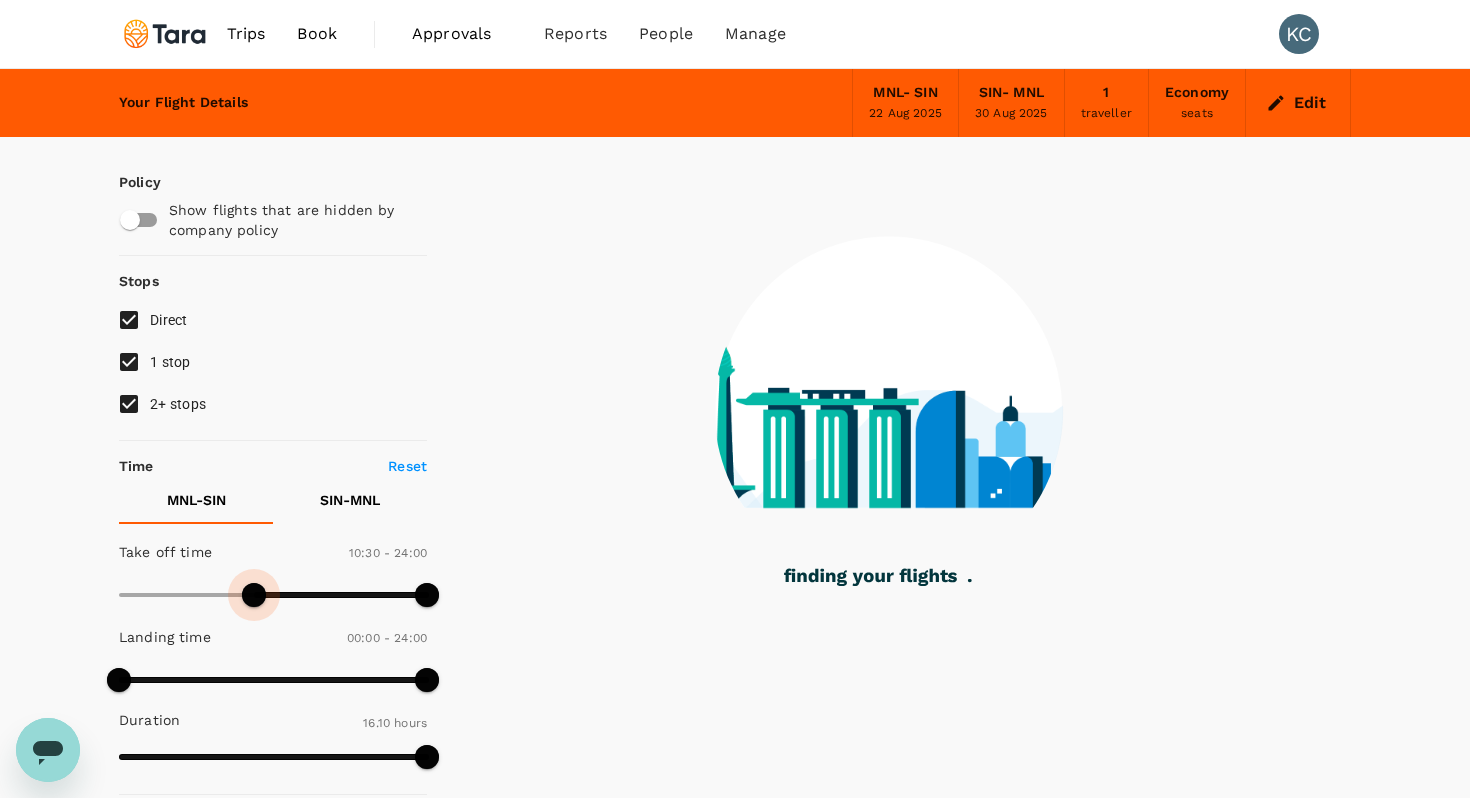 drag, startPoint x: 122, startPoint y: 592, endPoint x: 251, endPoint y: 599, distance: 129.18979 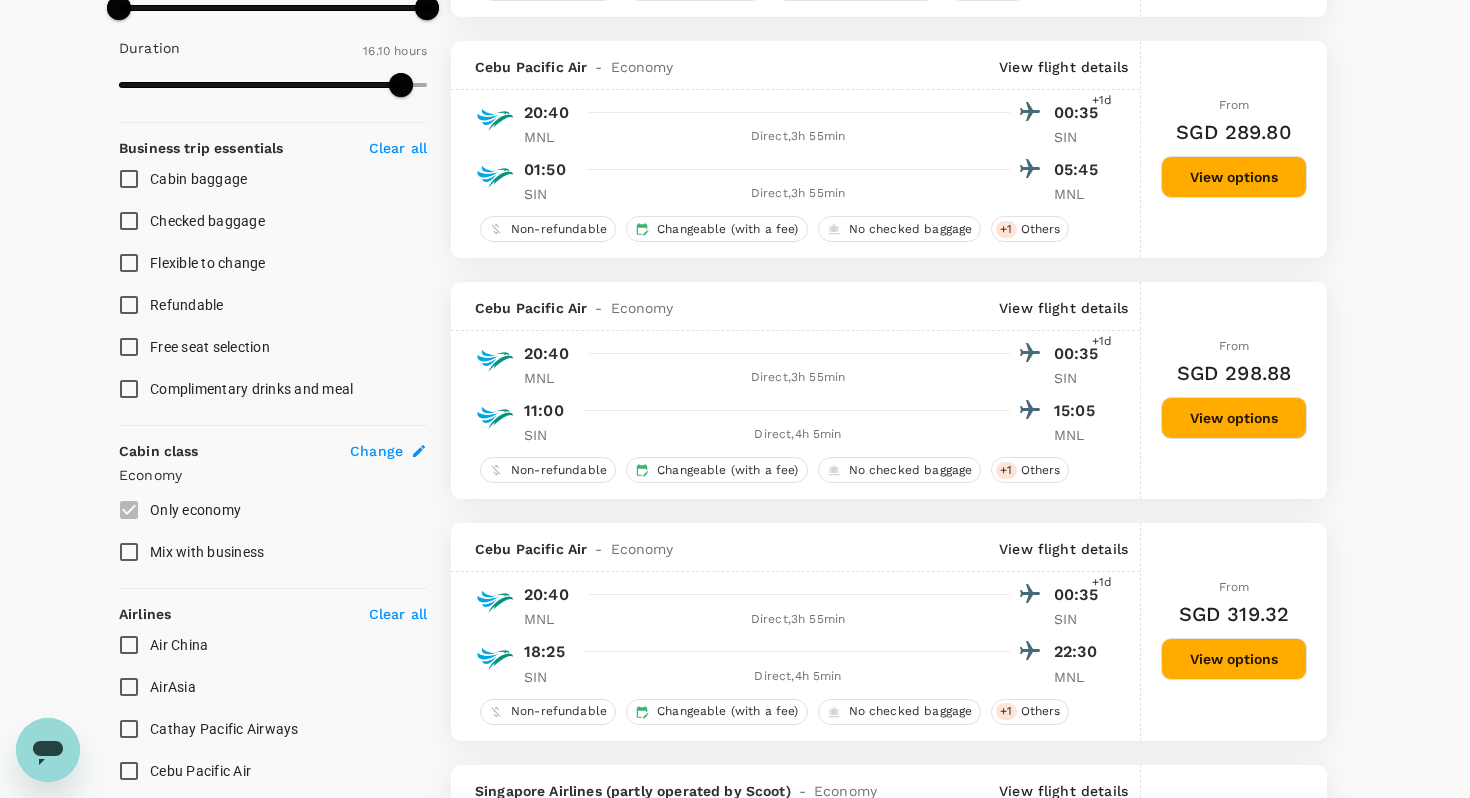 scroll, scrollTop: 615, scrollLeft: 0, axis: vertical 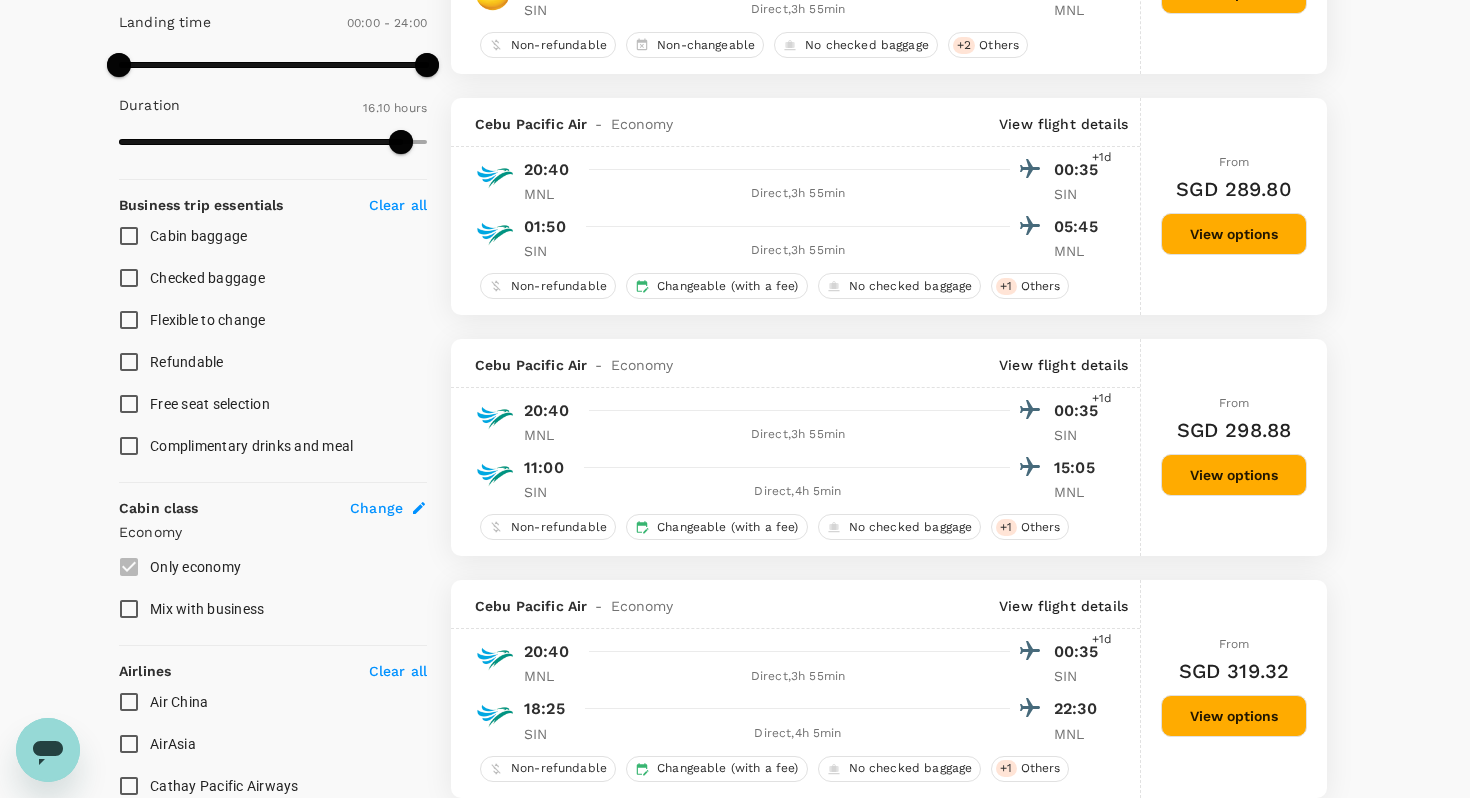 click on "Flexible to change" at bounding box center [129, 320] 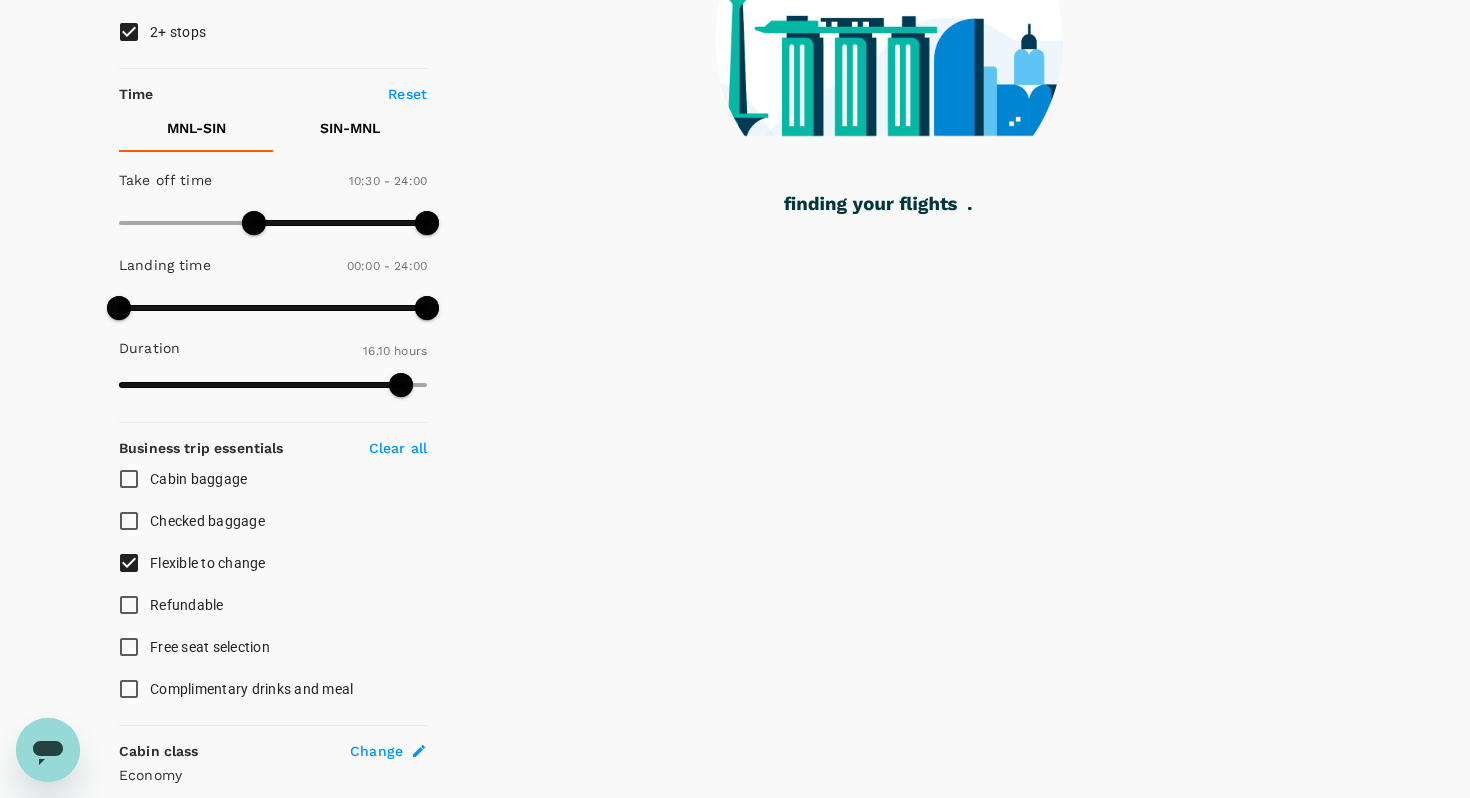 scroll, scrollTop: 471, scrollLeft: 0, axis: vertical 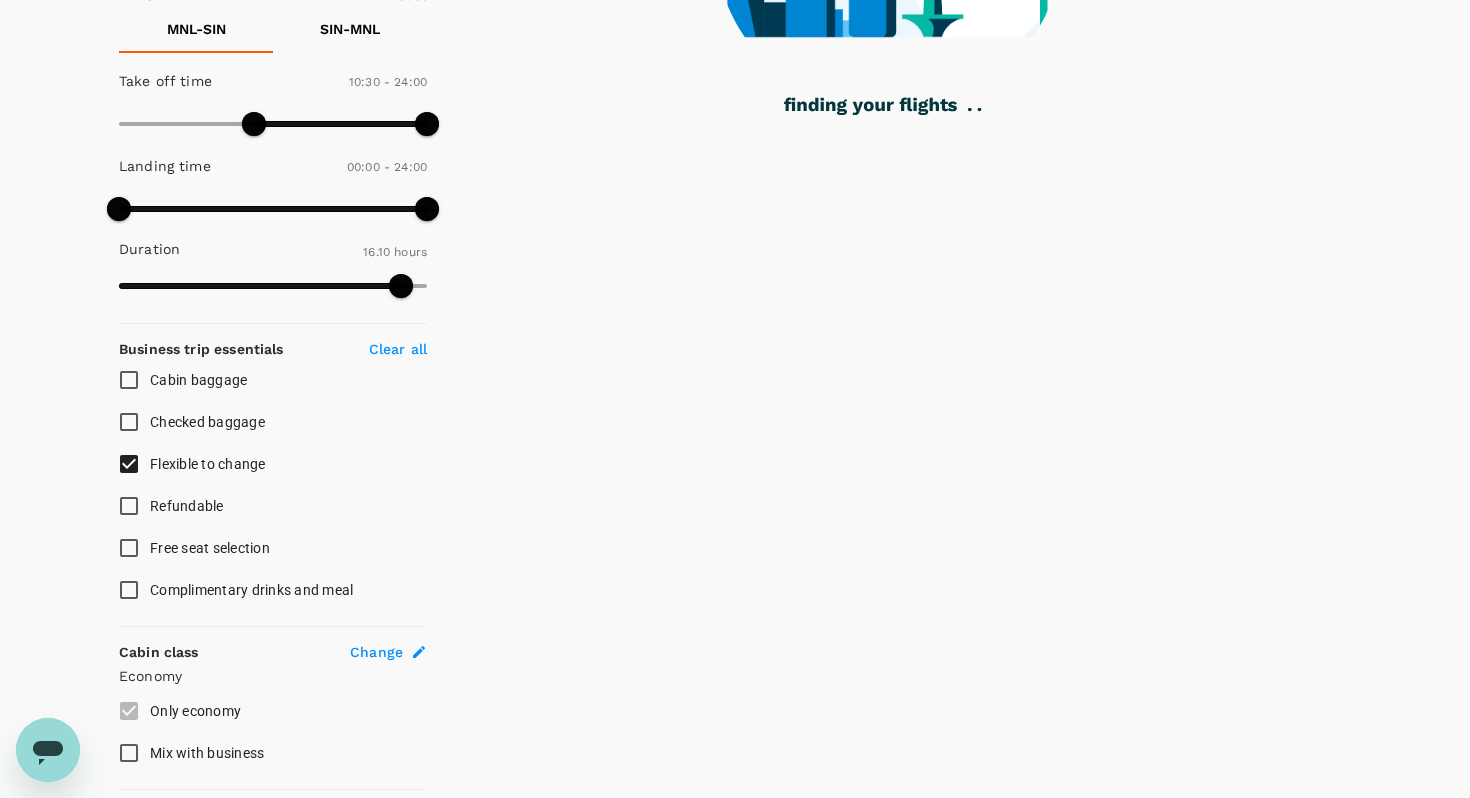 click on "Flexible to change" at bounding box center (129, 464) 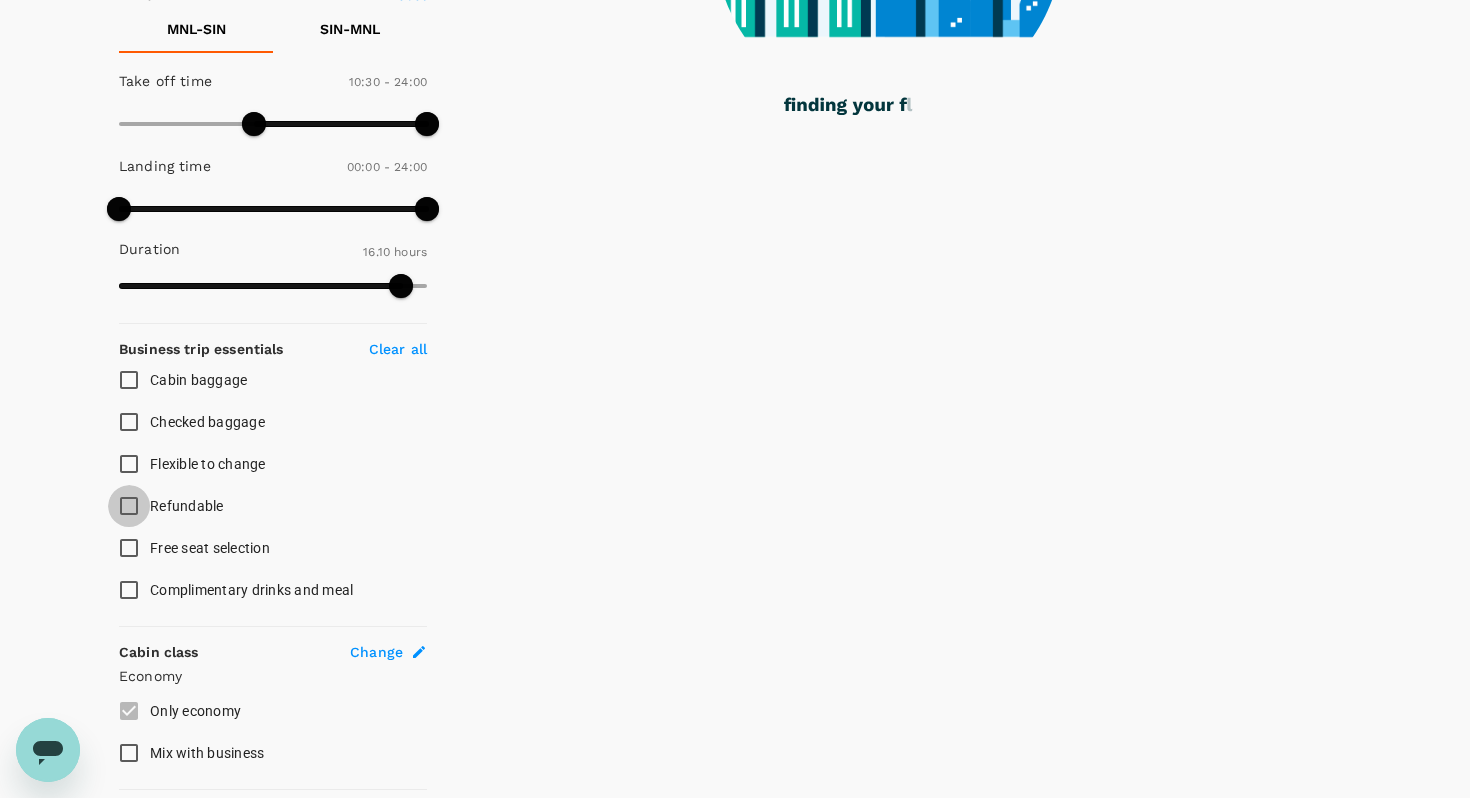 click on "Refundable" at bounding box center (129, 506) 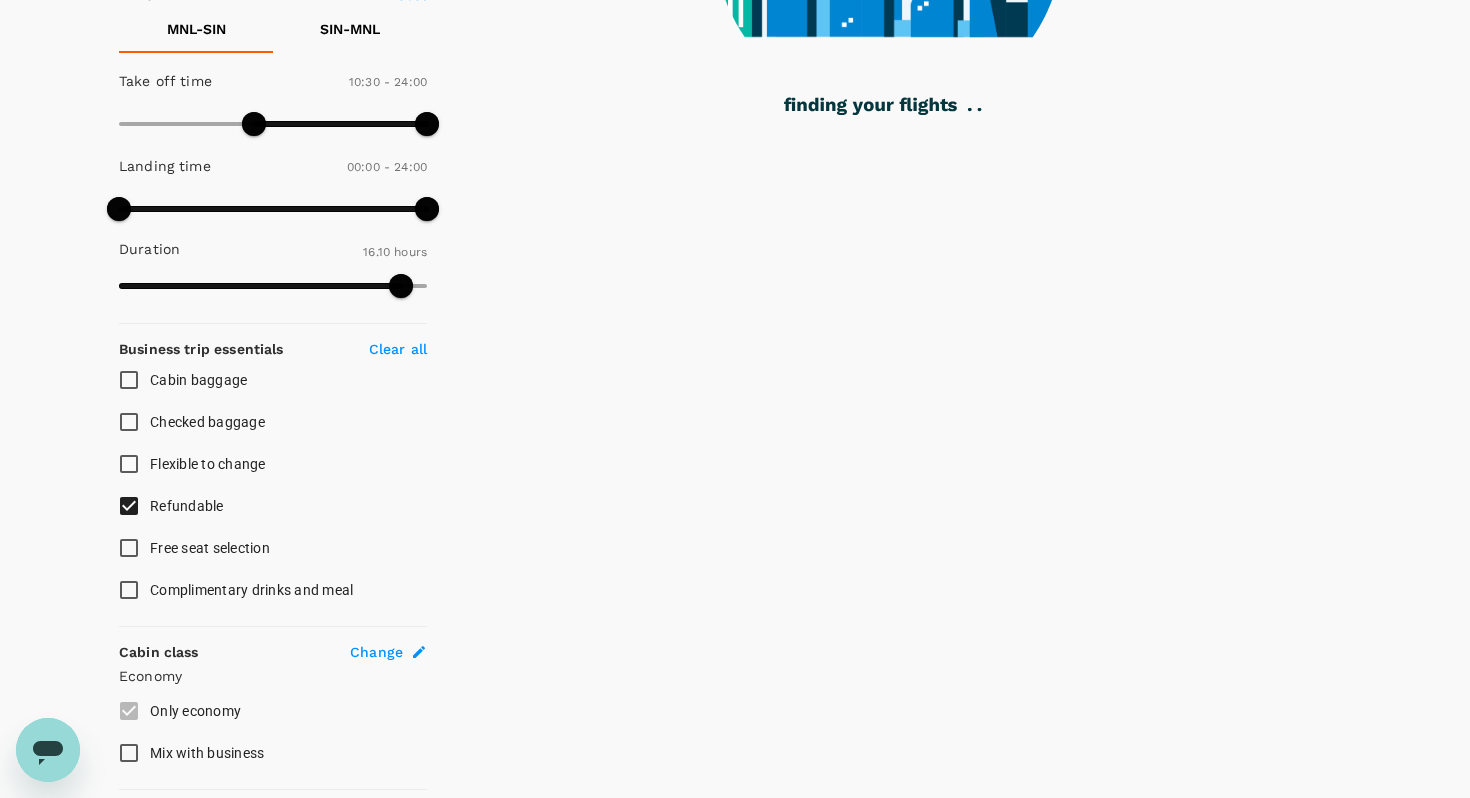 scroll, scrollTop: 0, scrollLeft: 0, axis: both 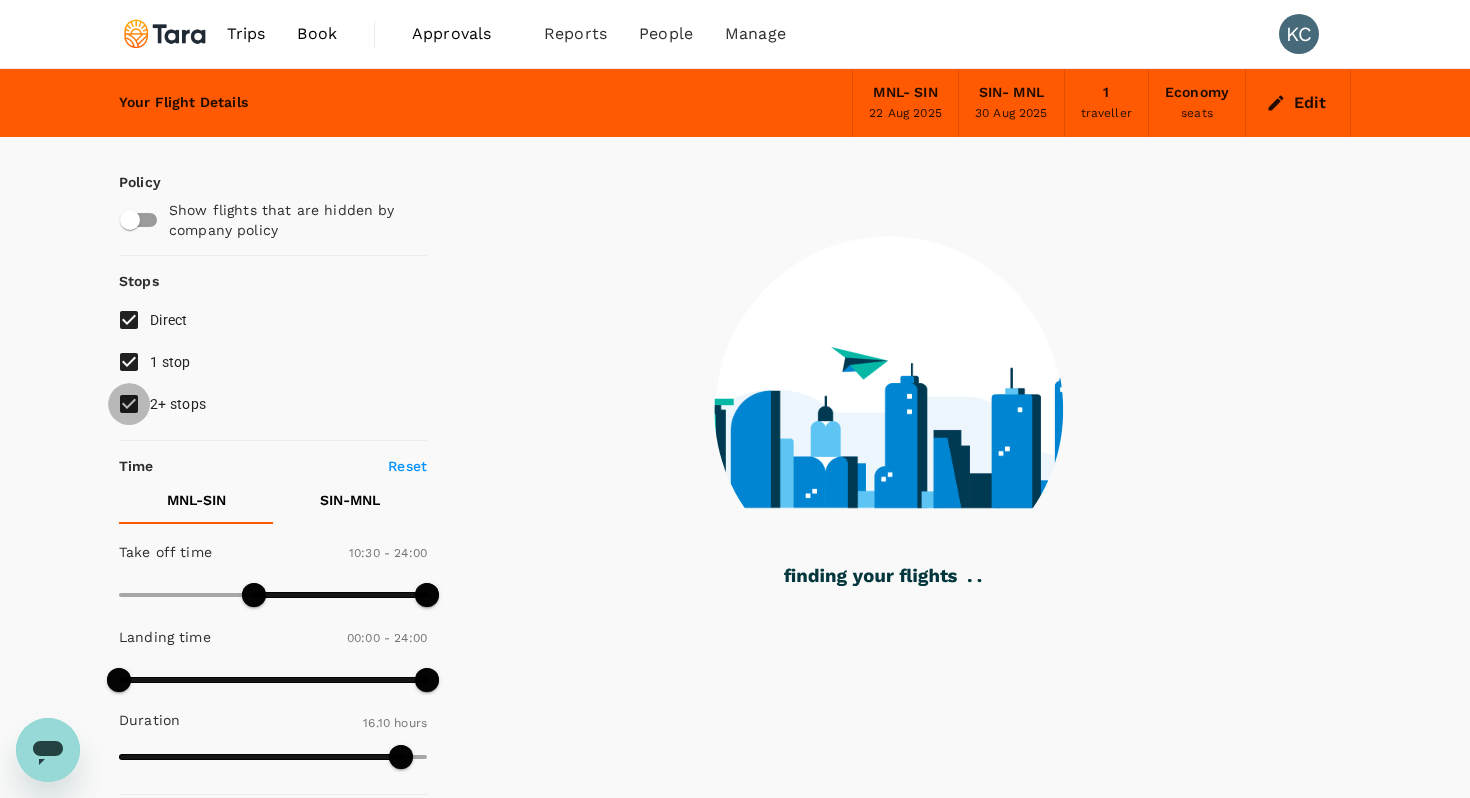 click on "2+ stops" at bounding box center [129, 404] 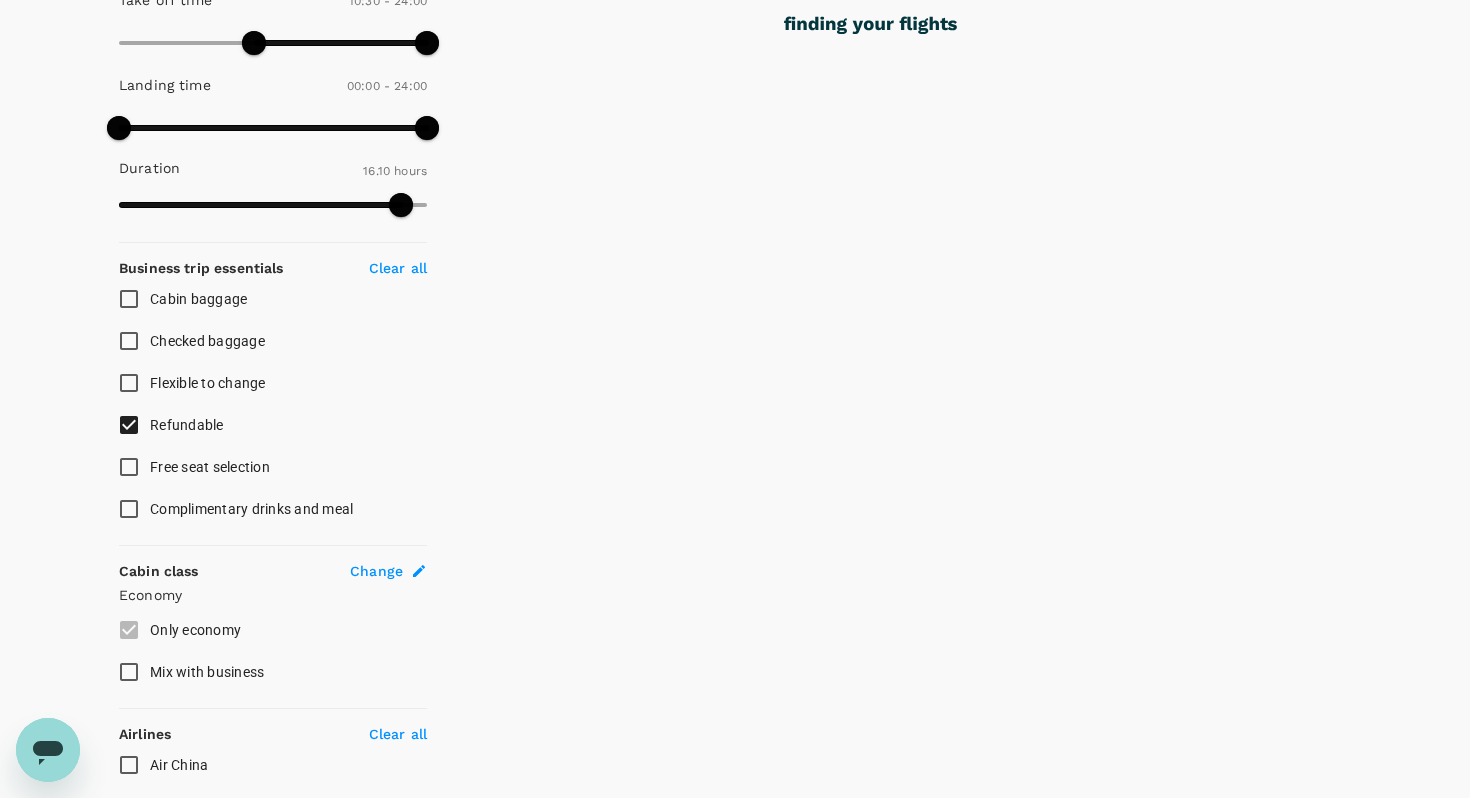 scroll, scrollTop: 0, scrollLeft: 0, axis: both 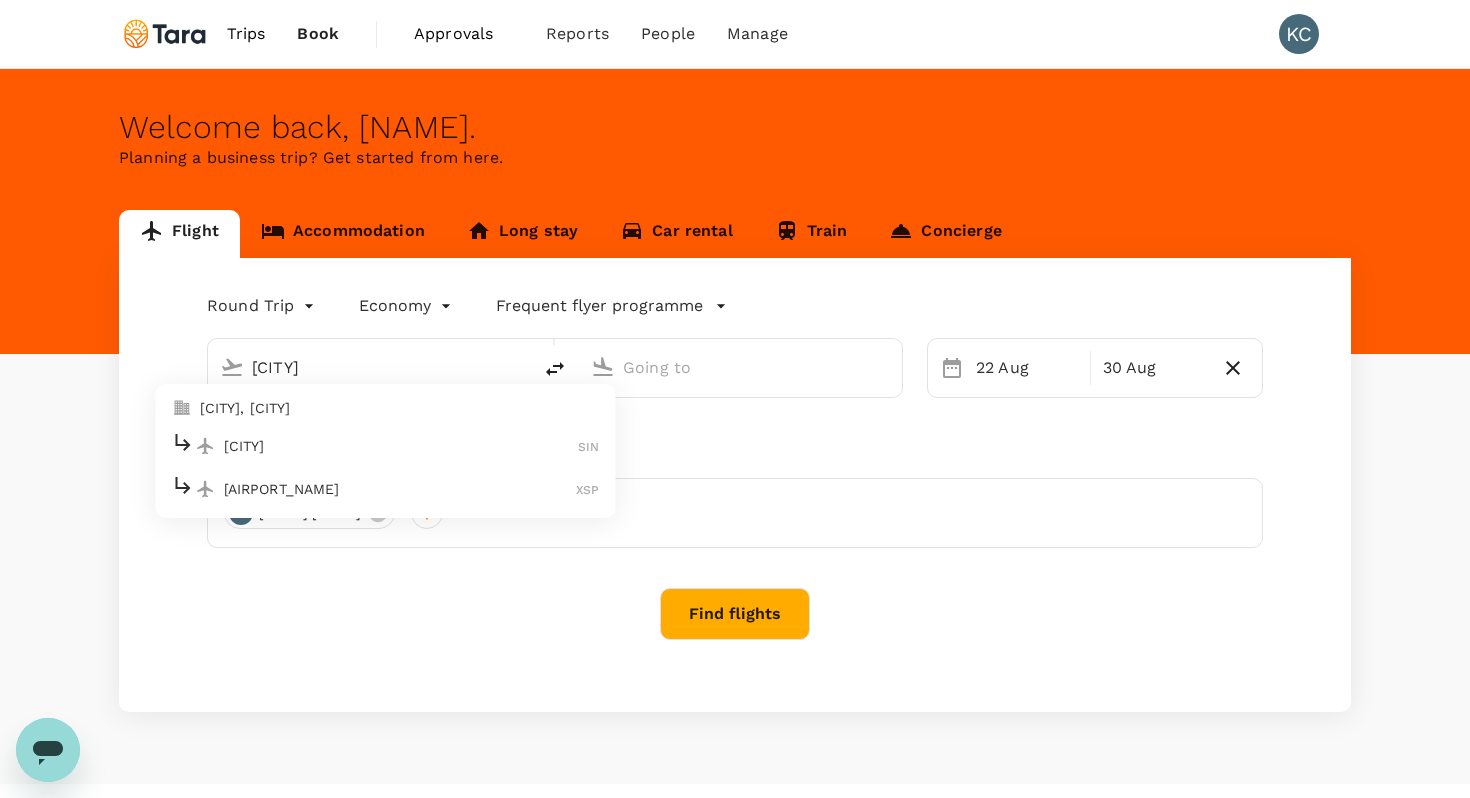 type on "Manla" 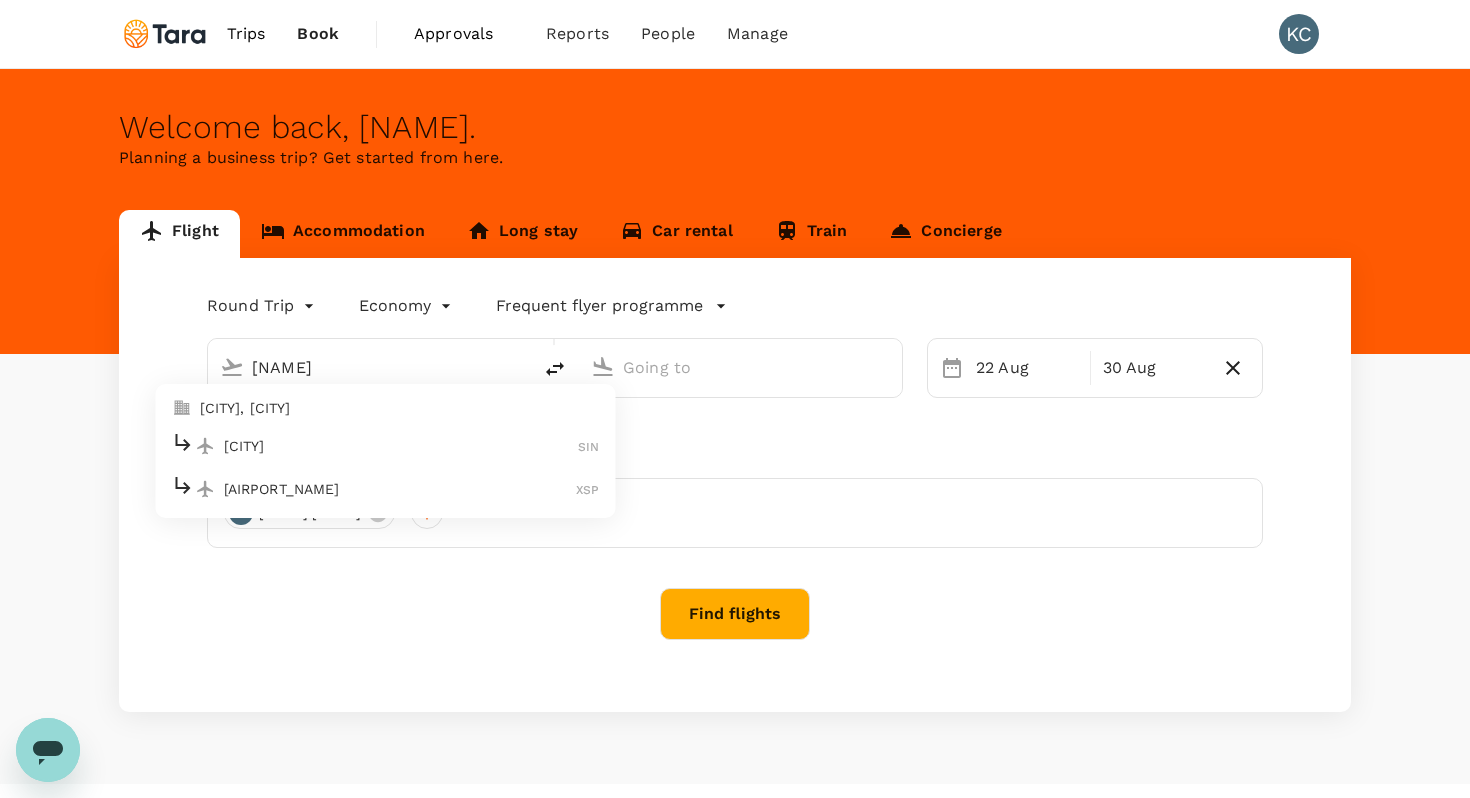 type on "Nino" 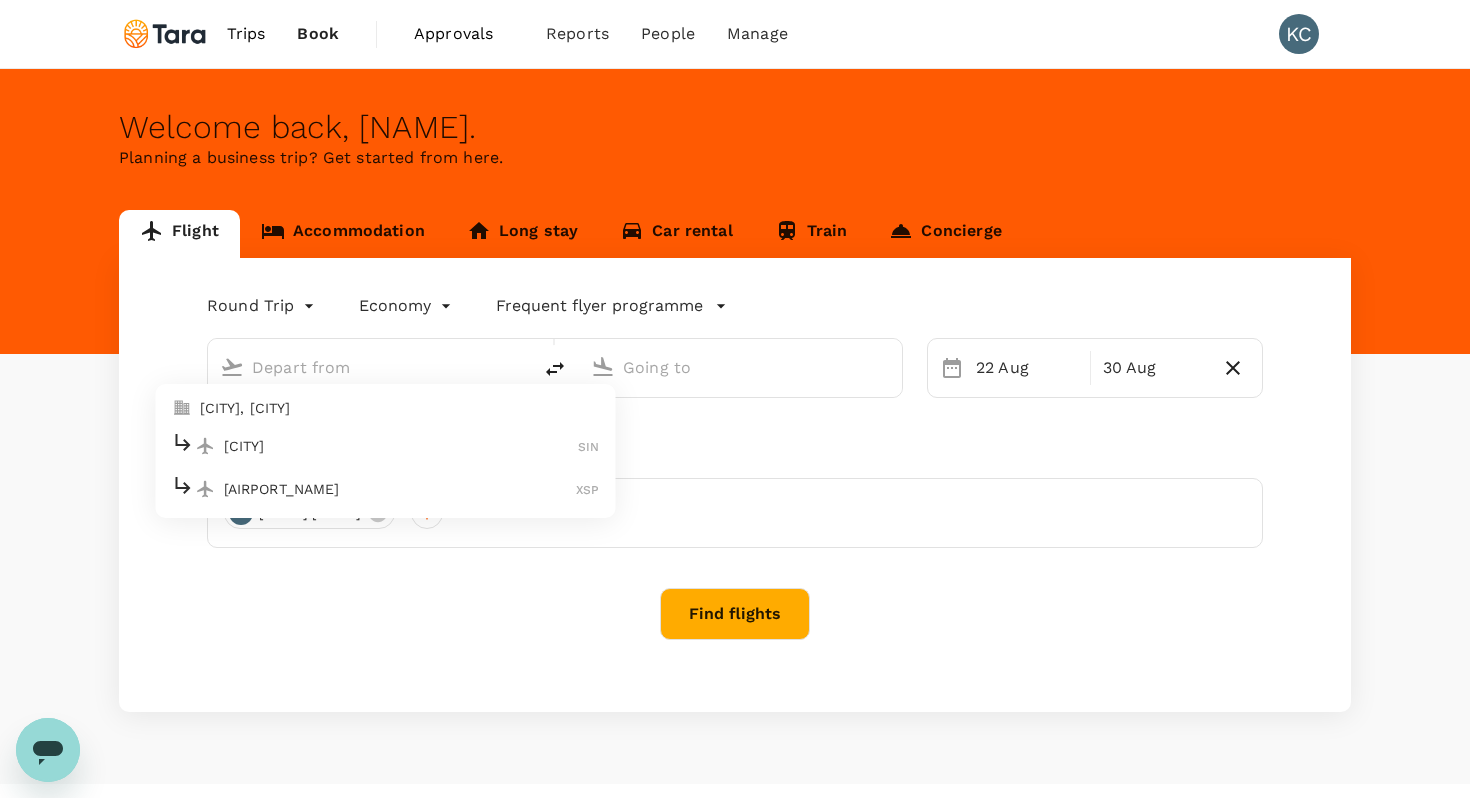 click on "Round Trip roundtrip Economy economy Frequent flyer programme Singapore, Singapore   Singapore Changi SIN   Seletar Airport XSP 22 Aug 30 Aug Travellers   KC Kalayaan Constantino Find flights" at bounding box center [735, 485] 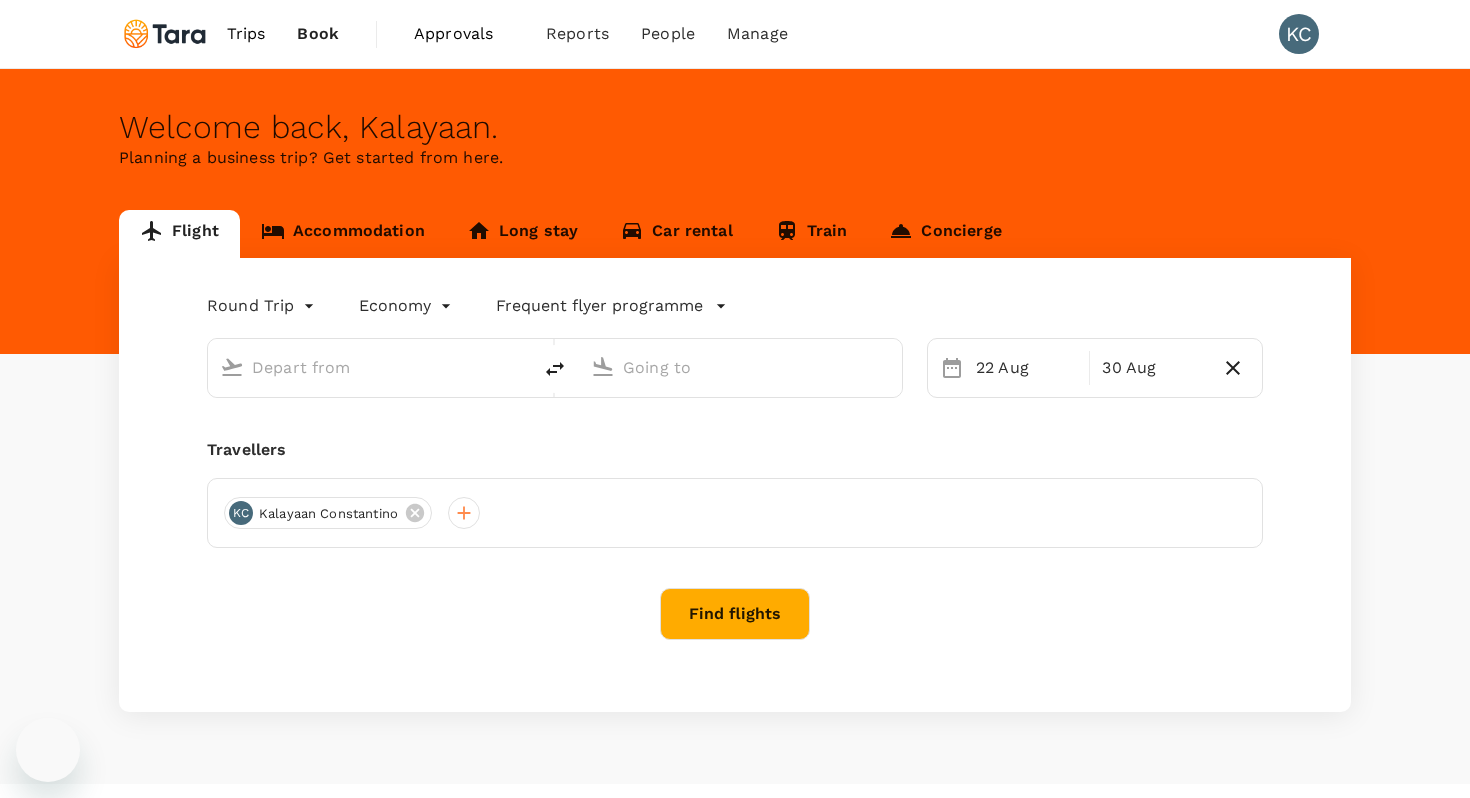 scroll, scrollTop: 0, scrollLeft: 0, axis: both 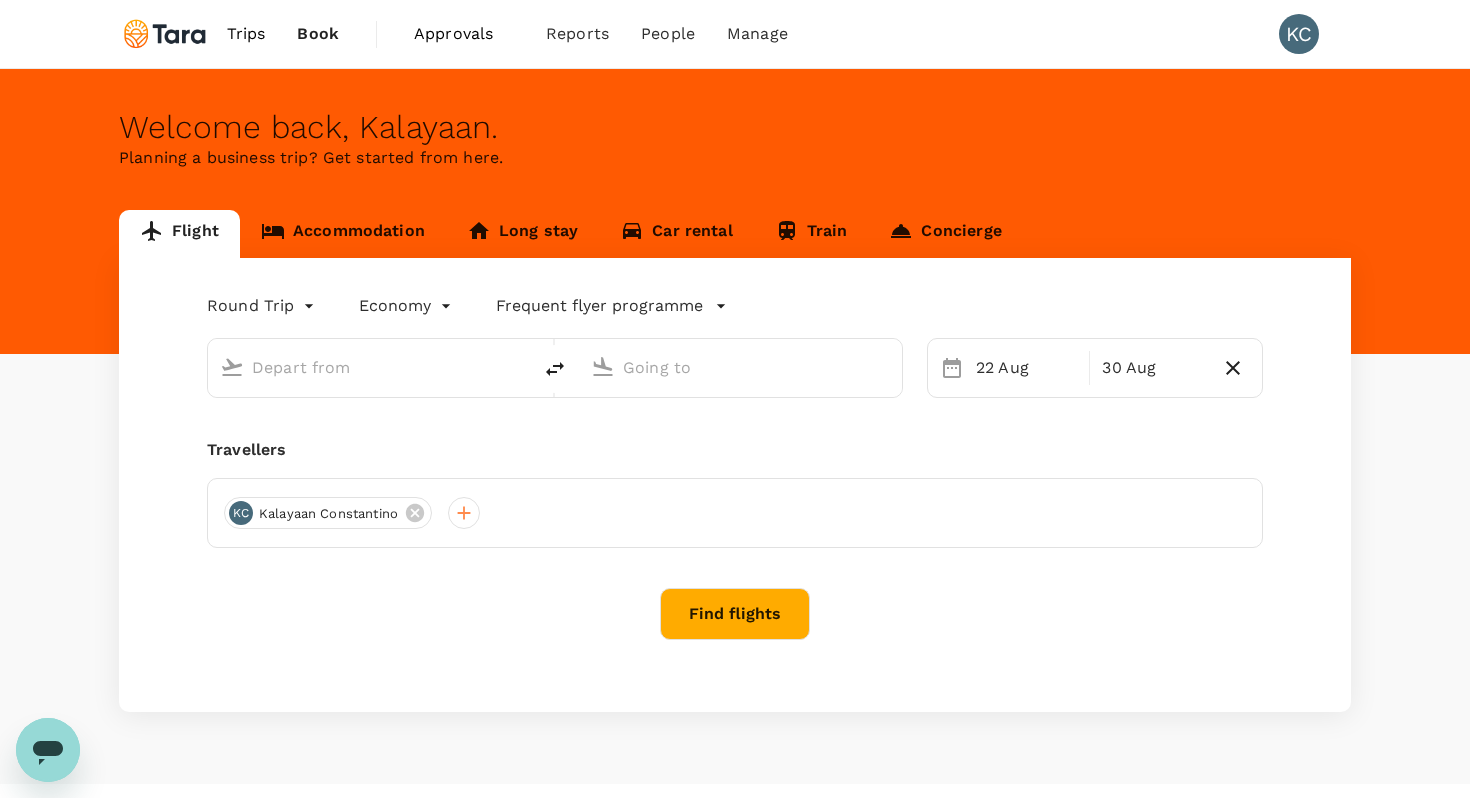 type on "[LOCATION_NAME] ([AIRPORT_CODE])" 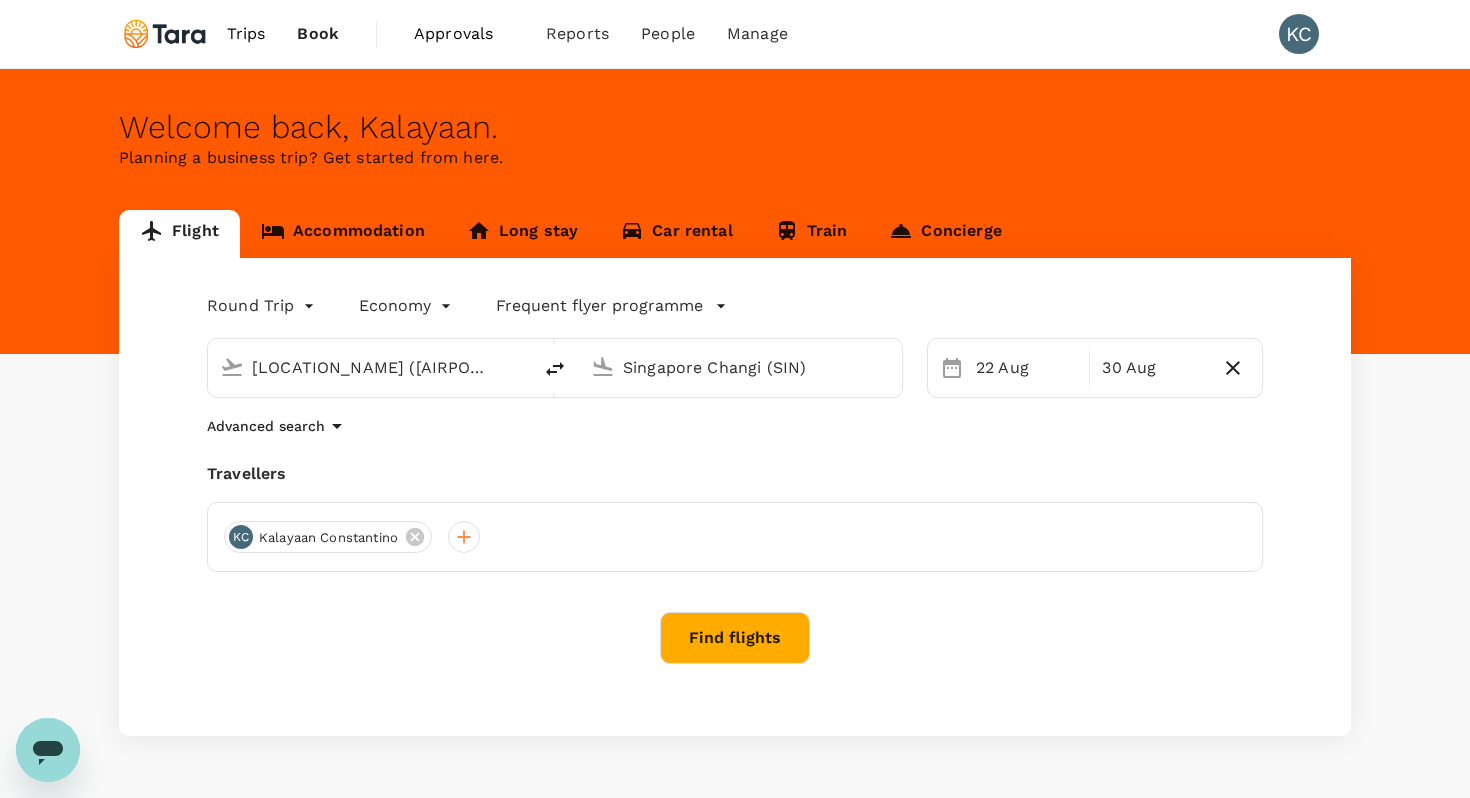 type 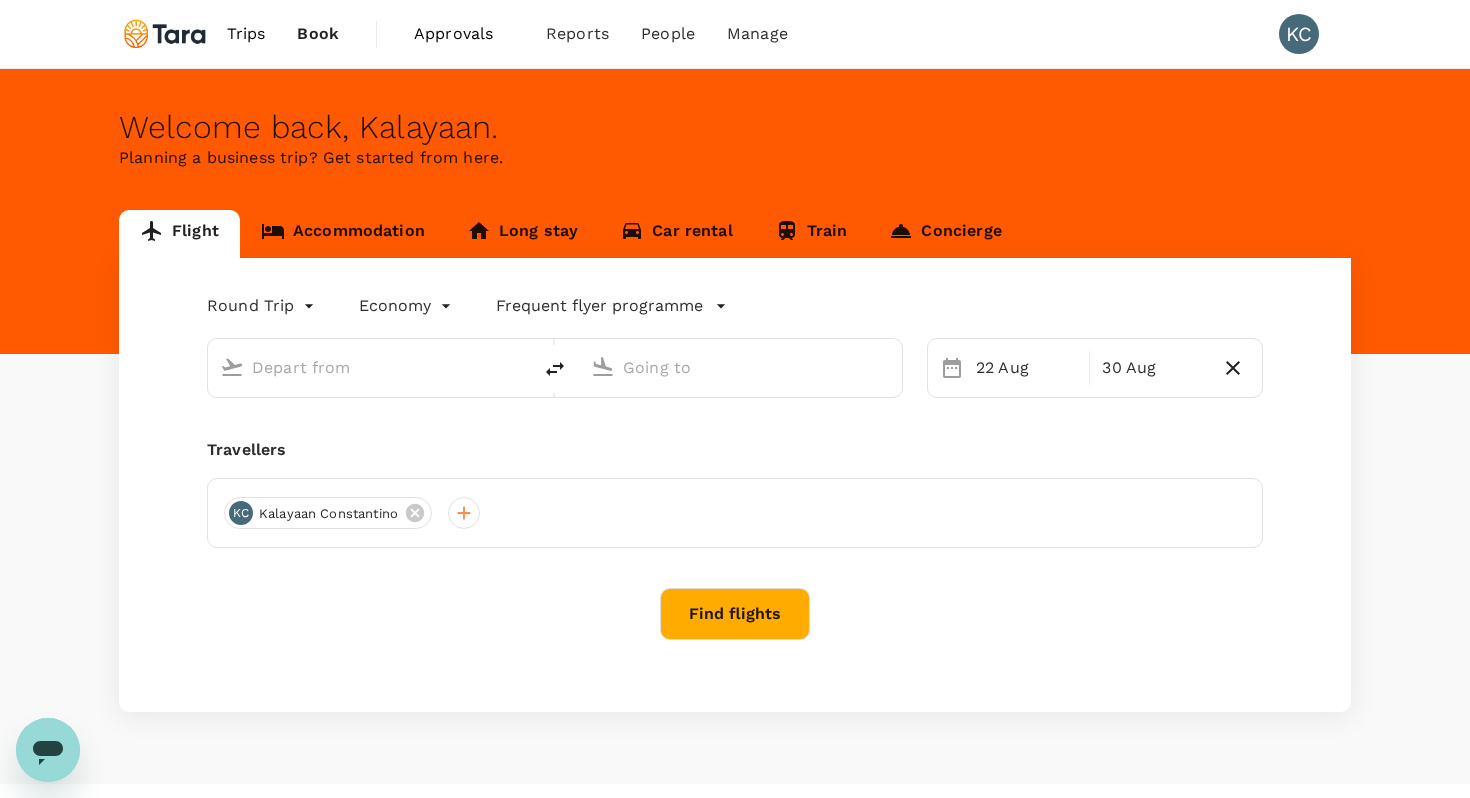 type on "[LOCATION_NAME] ([AIRPORT_CODE])" 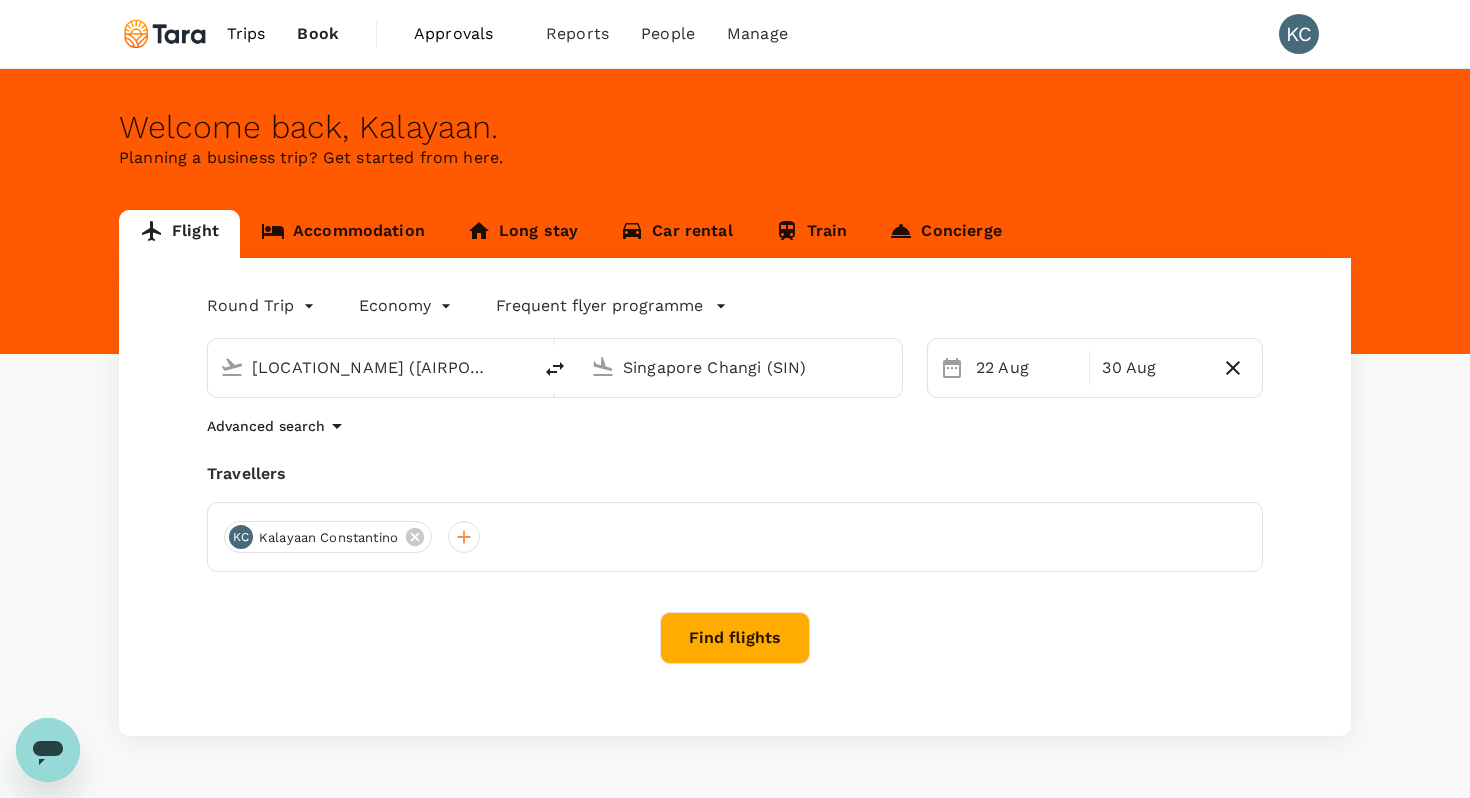 click on "Find flights" at bounding box center [735, 638] 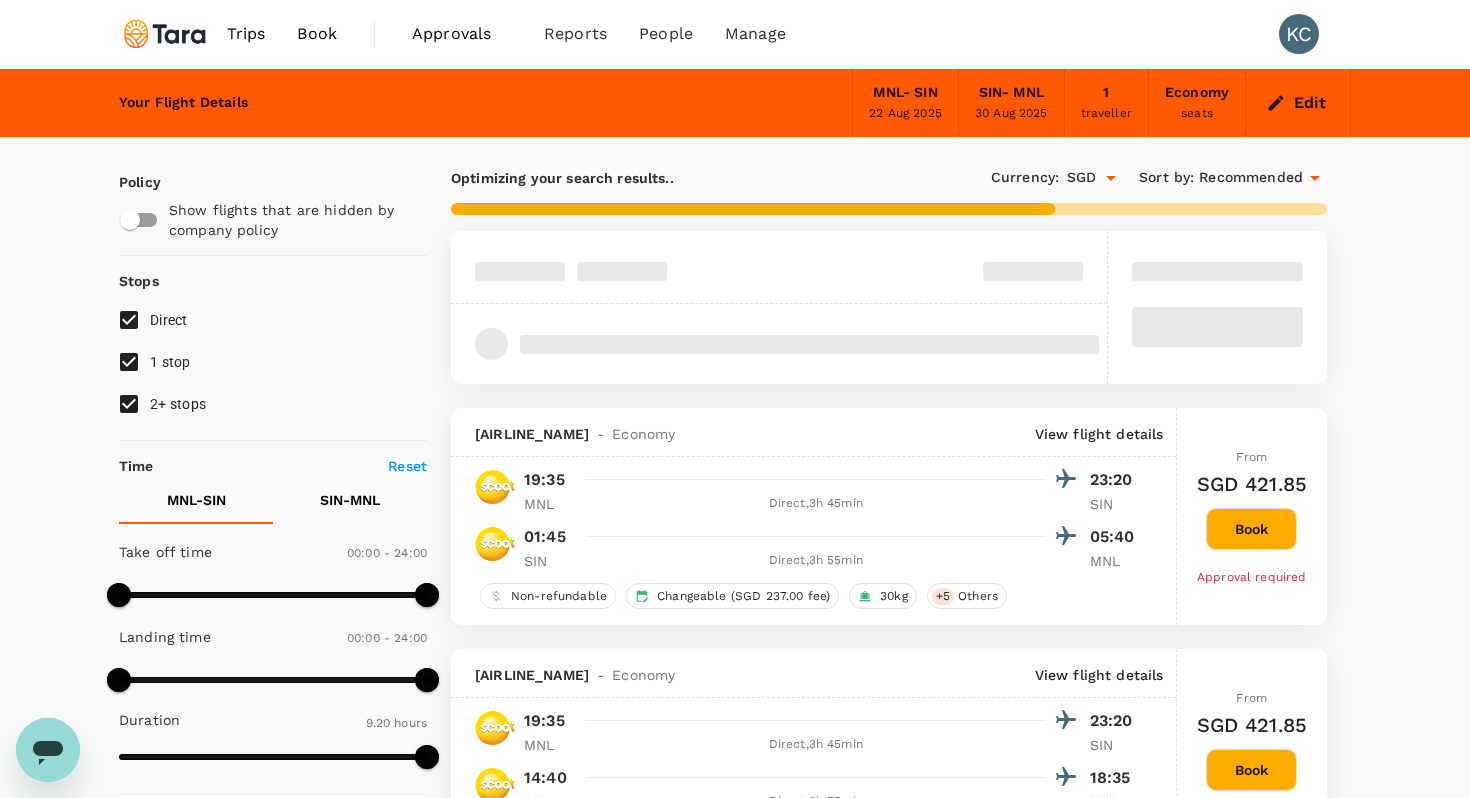 type on "825" 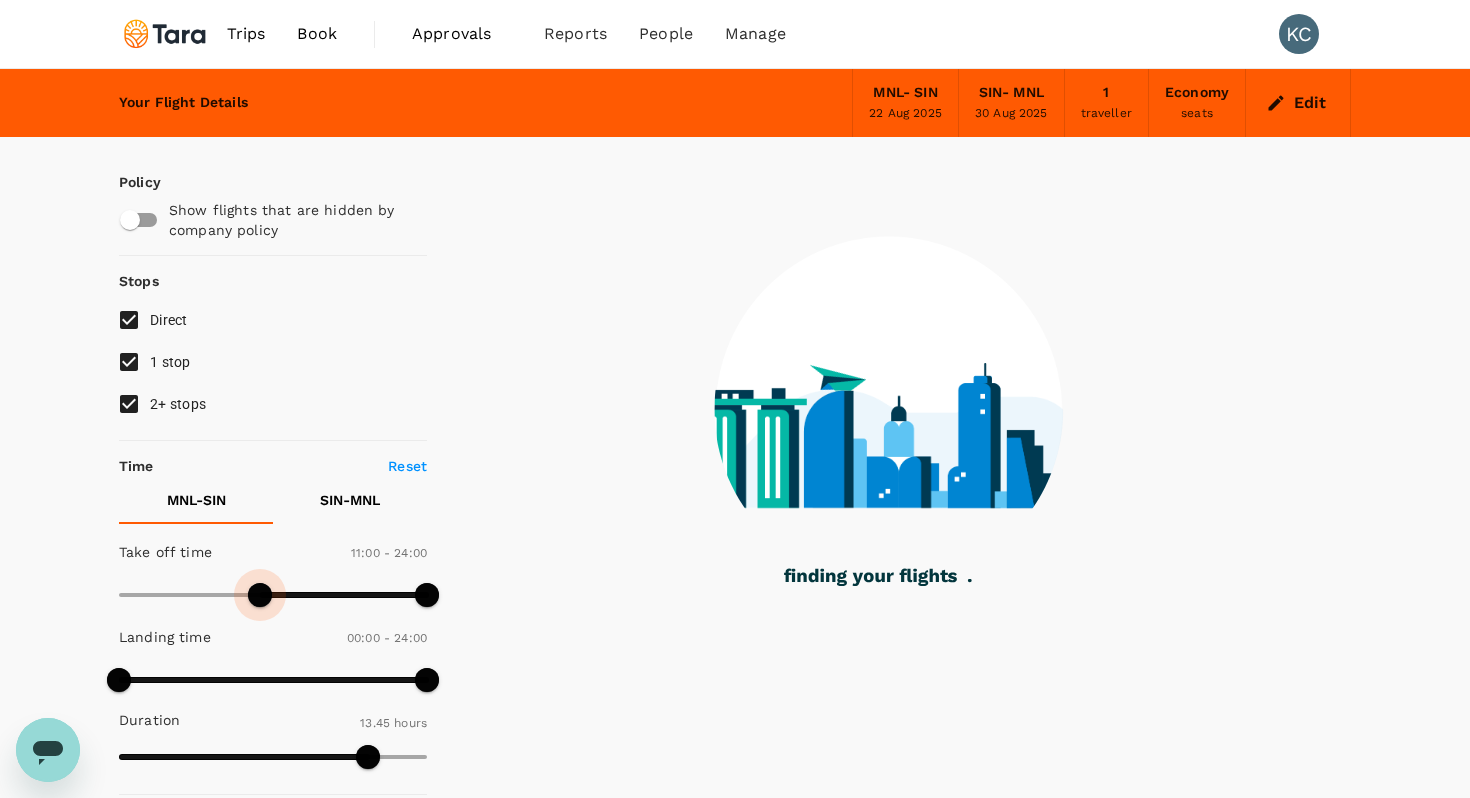drag, startPoint x: 121, startPoint y: 591, endPoint x: 261, endPoint y: 607, distance: 140.91132 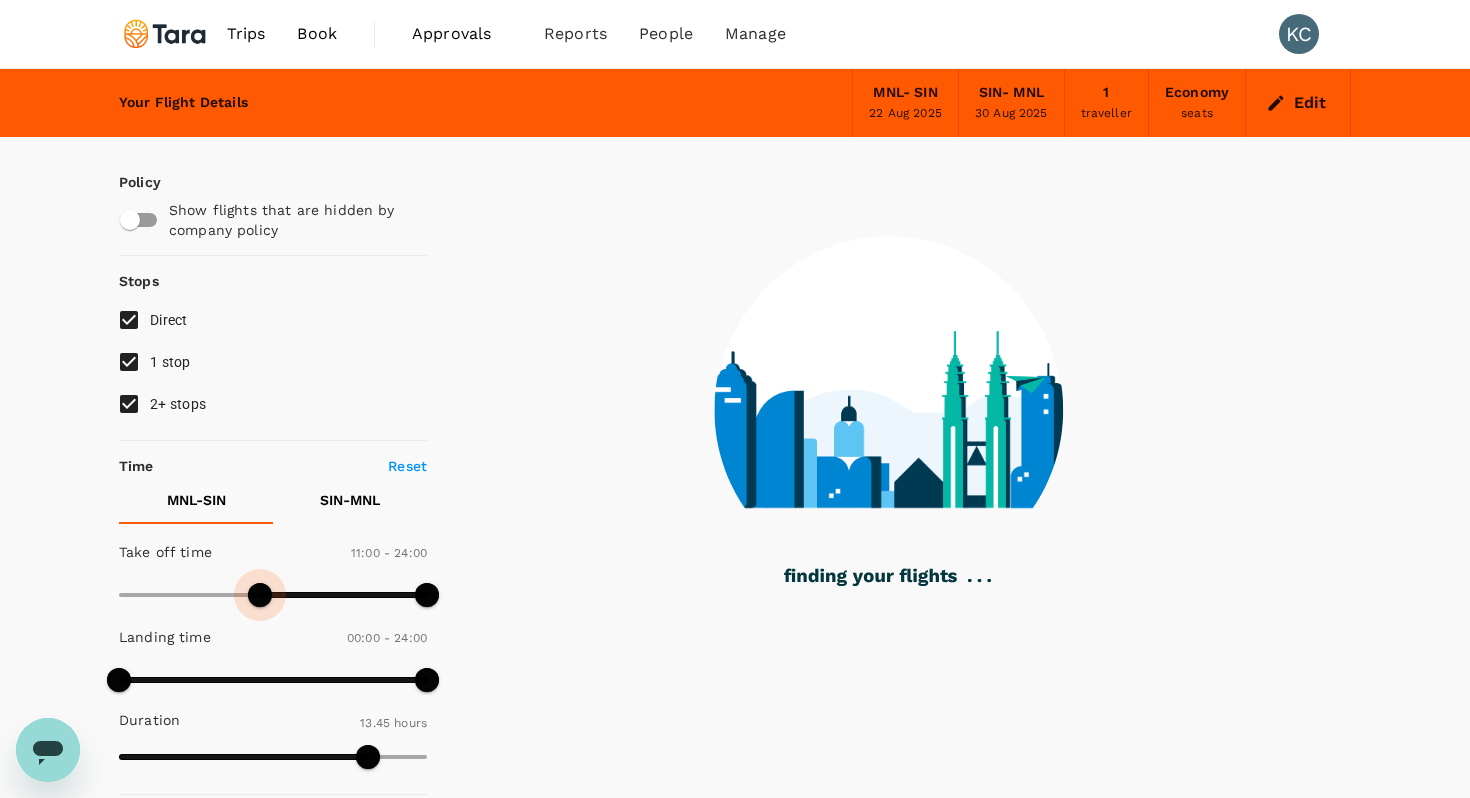 type on "630" 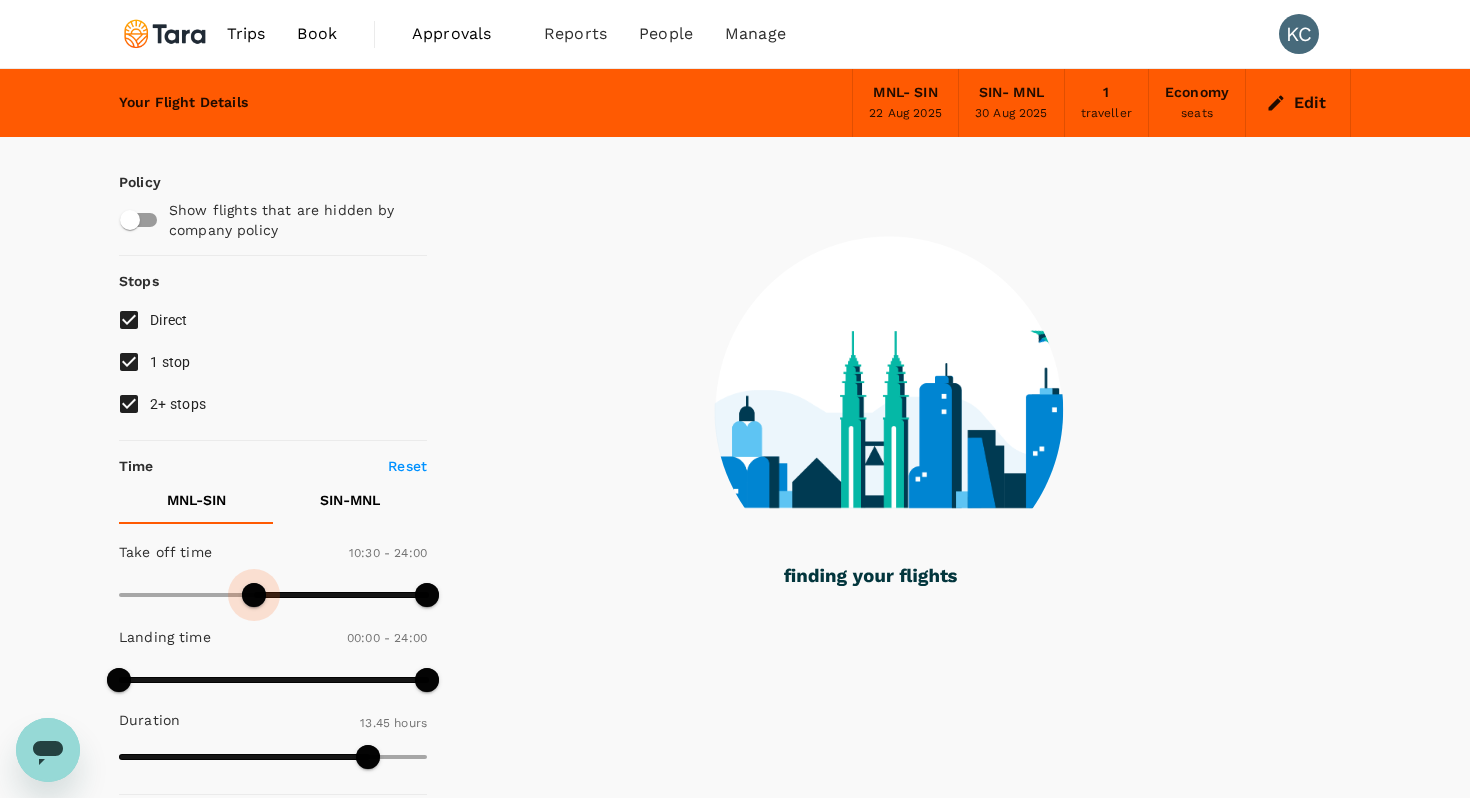 click at bounding box center [254, 595] 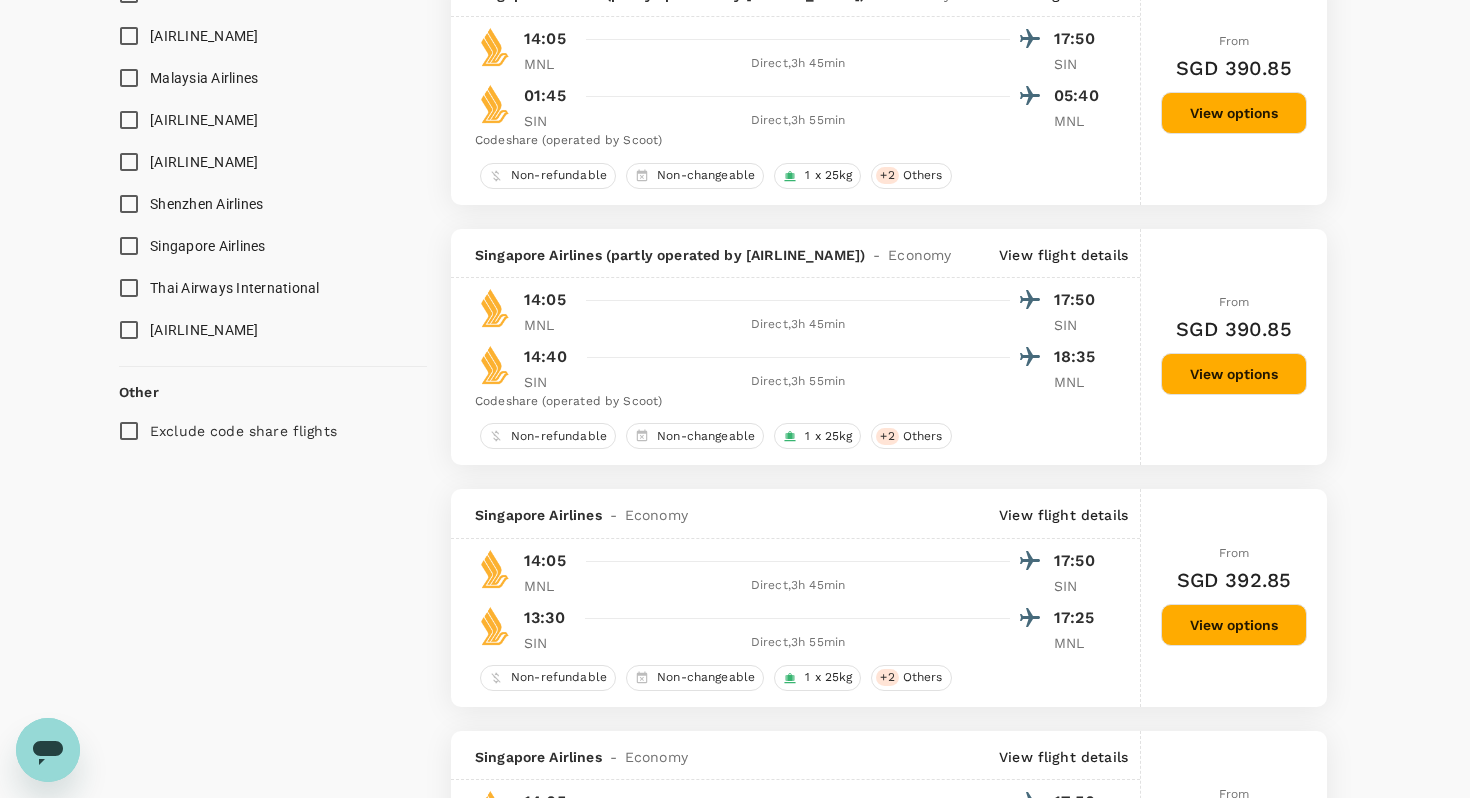 scroll, scrollTop: 1452, scrollLeft: 0, axis: vertical 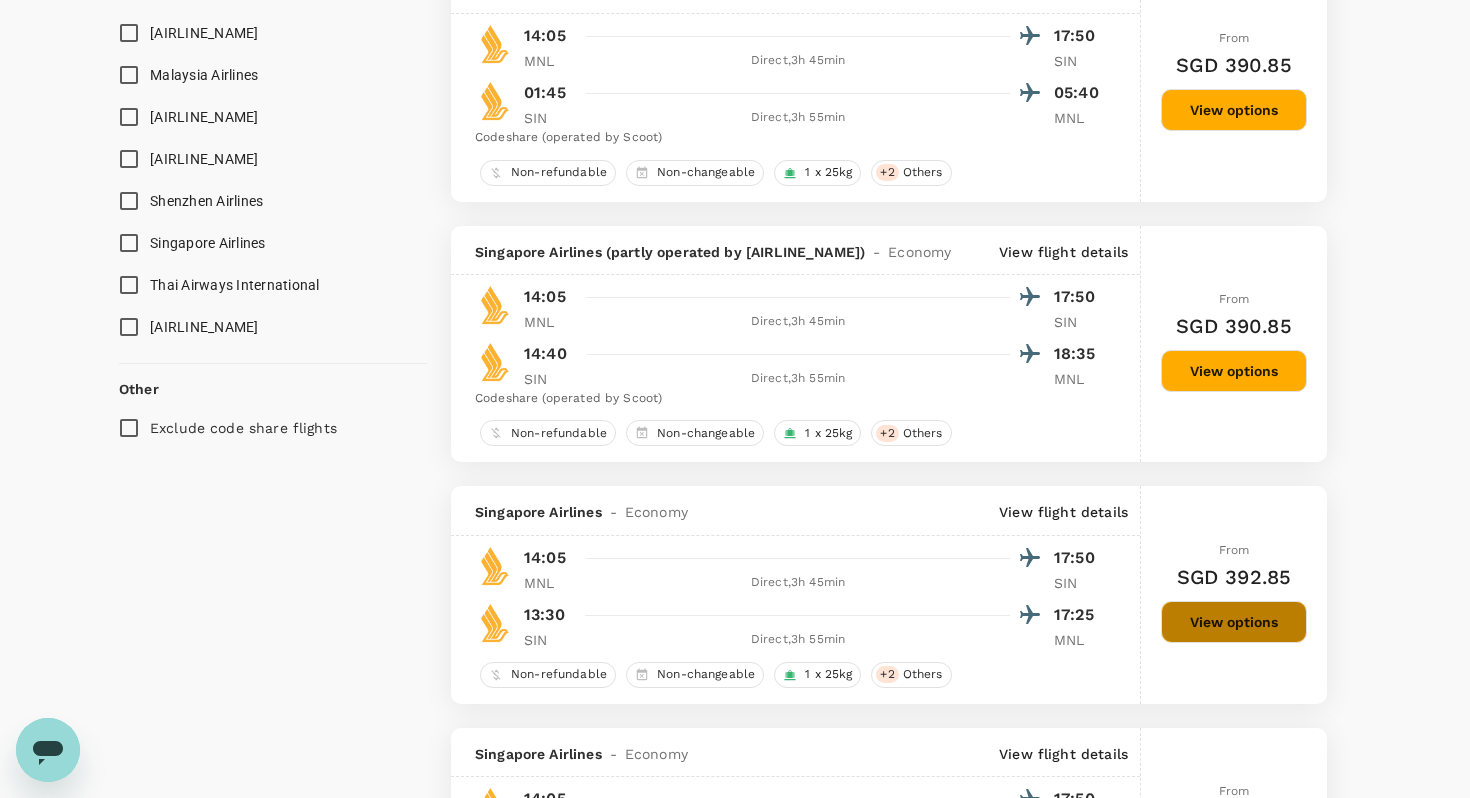 click on "View options" at bounding box center [1234, 622] 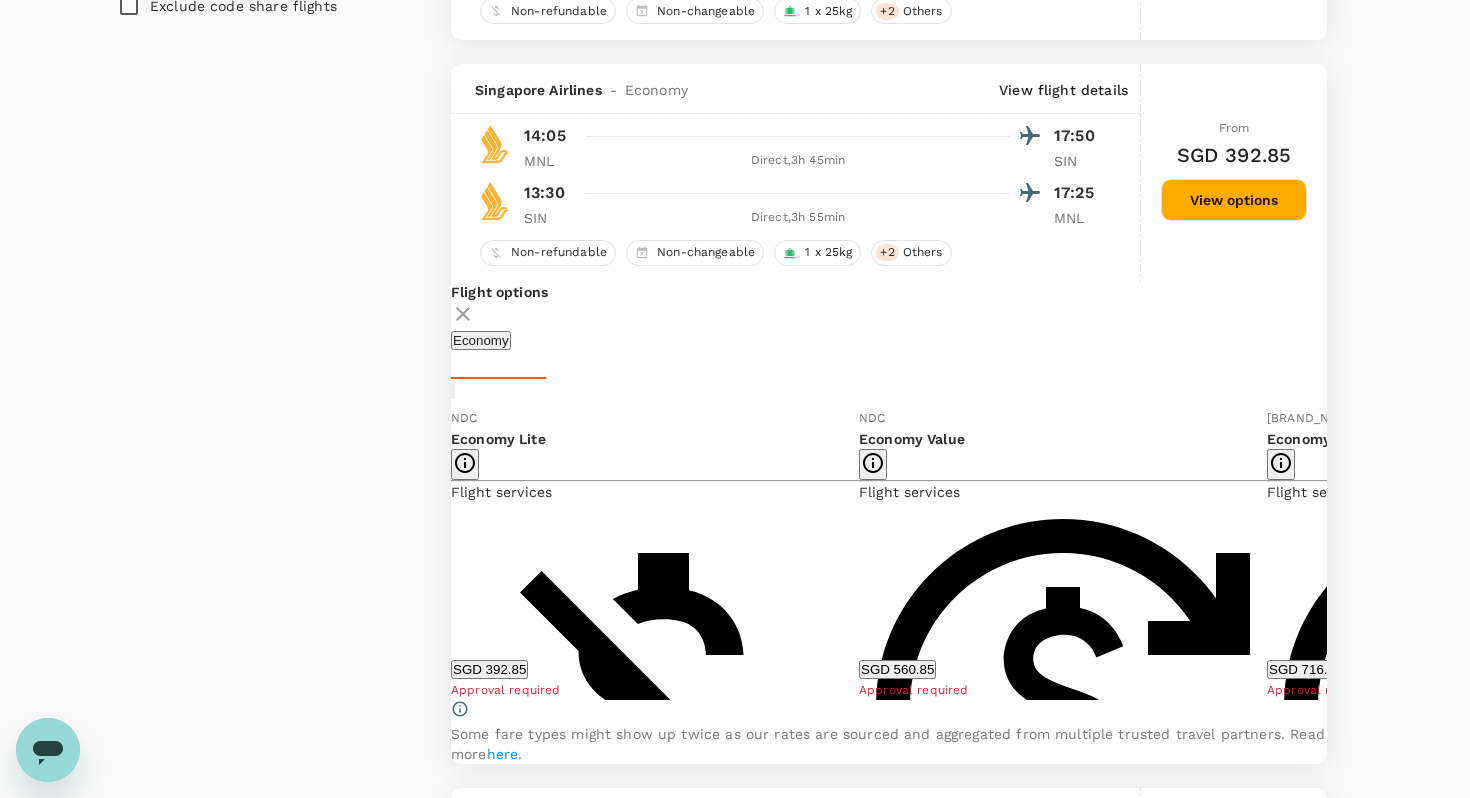 scroll, scrollTop: 1889, scrollLeft: 0, axis: vertical 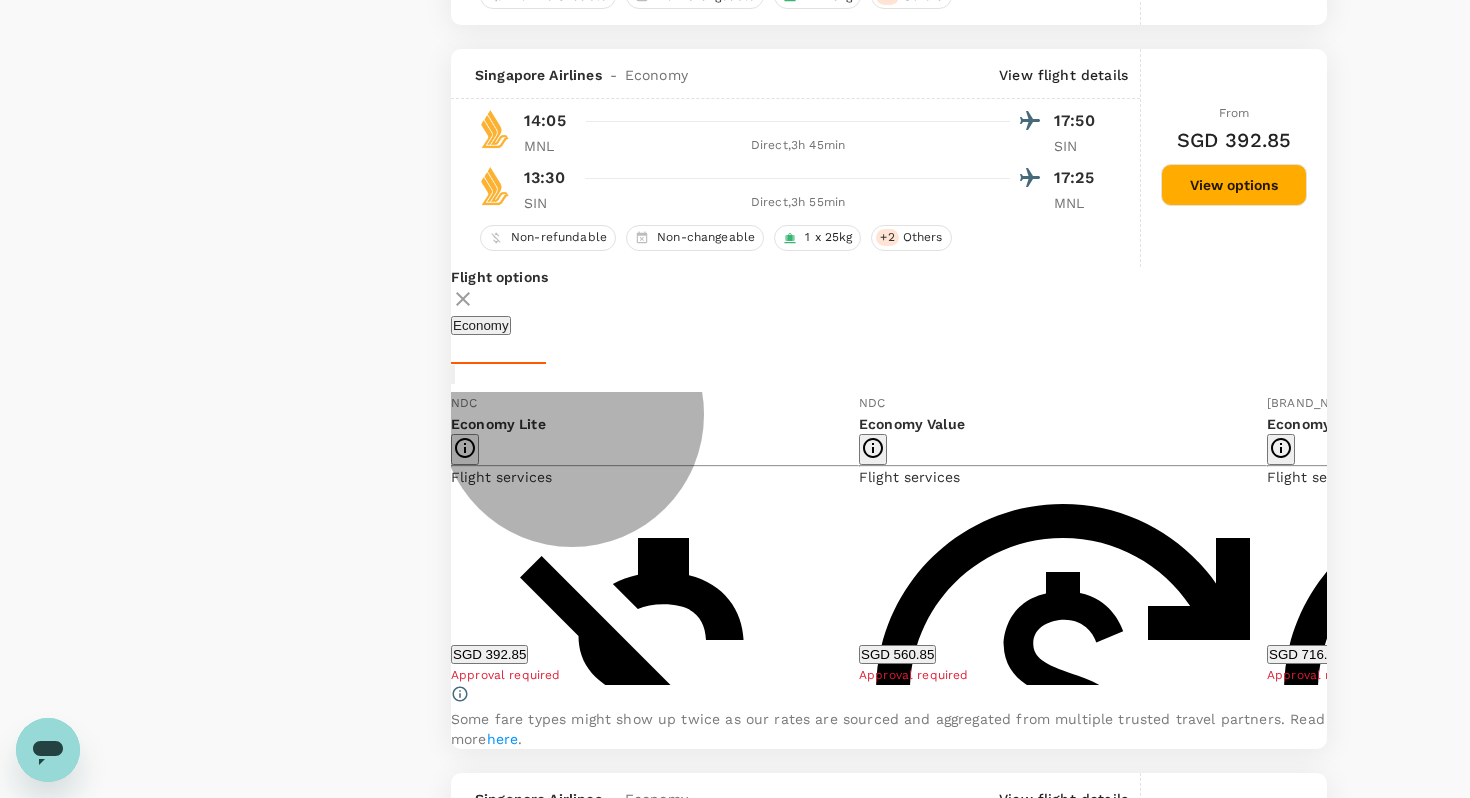 click on "SGD 392.85" at bounding box center (489, 654) 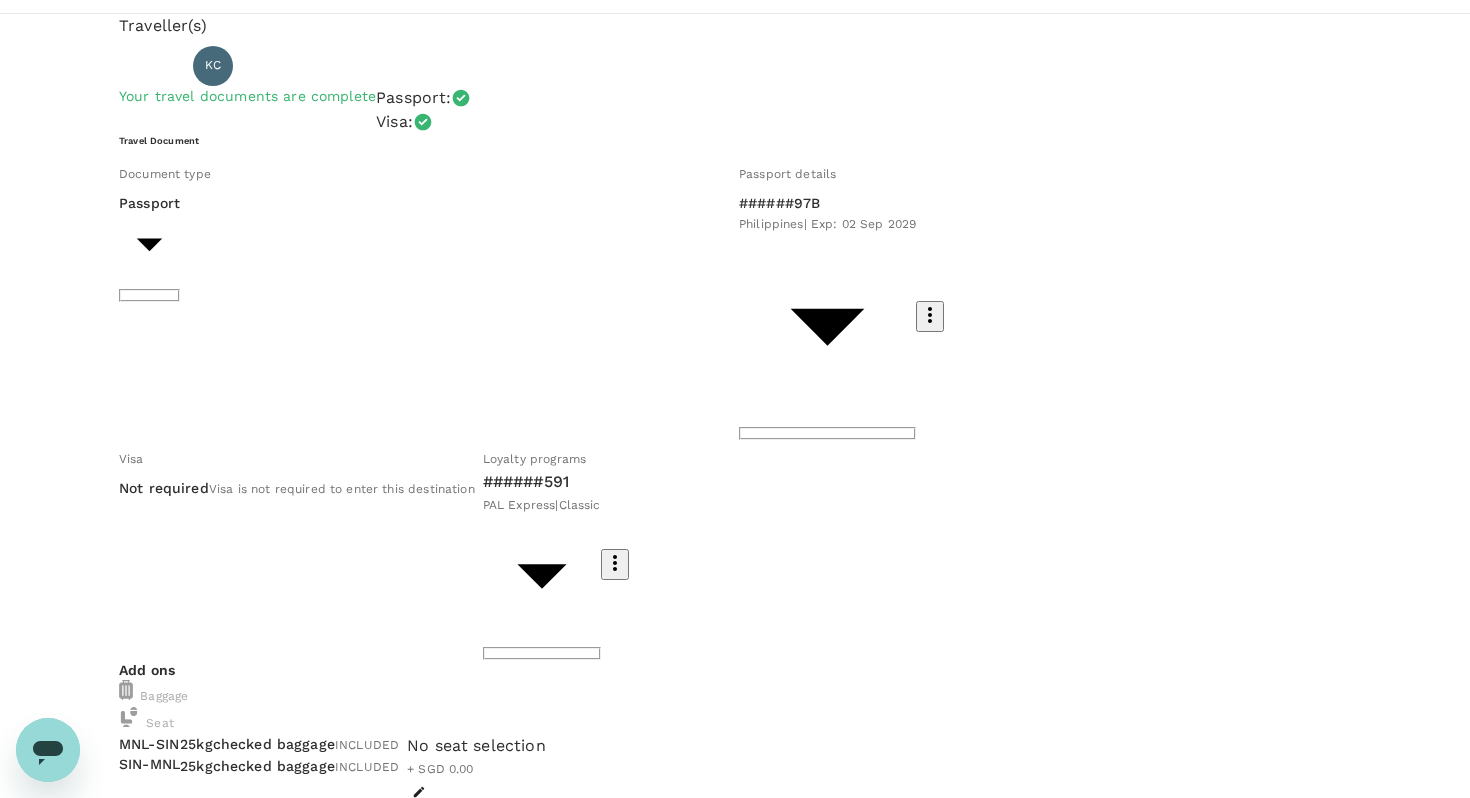 scroll, scrollTop: 162, scrollLeft: 0, axis: vertical 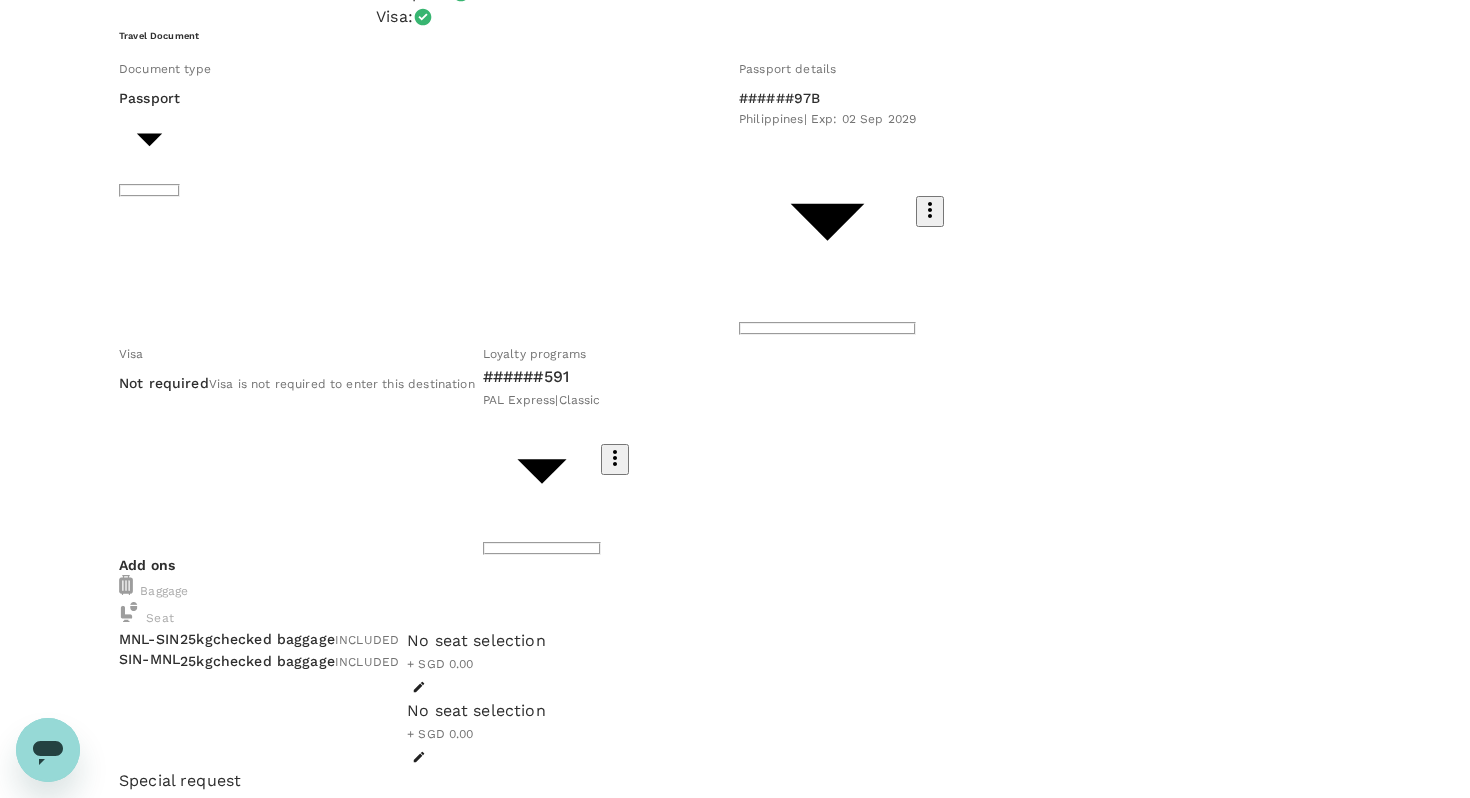 click on "Continue to payment details" at bounding box center [735, 1472] 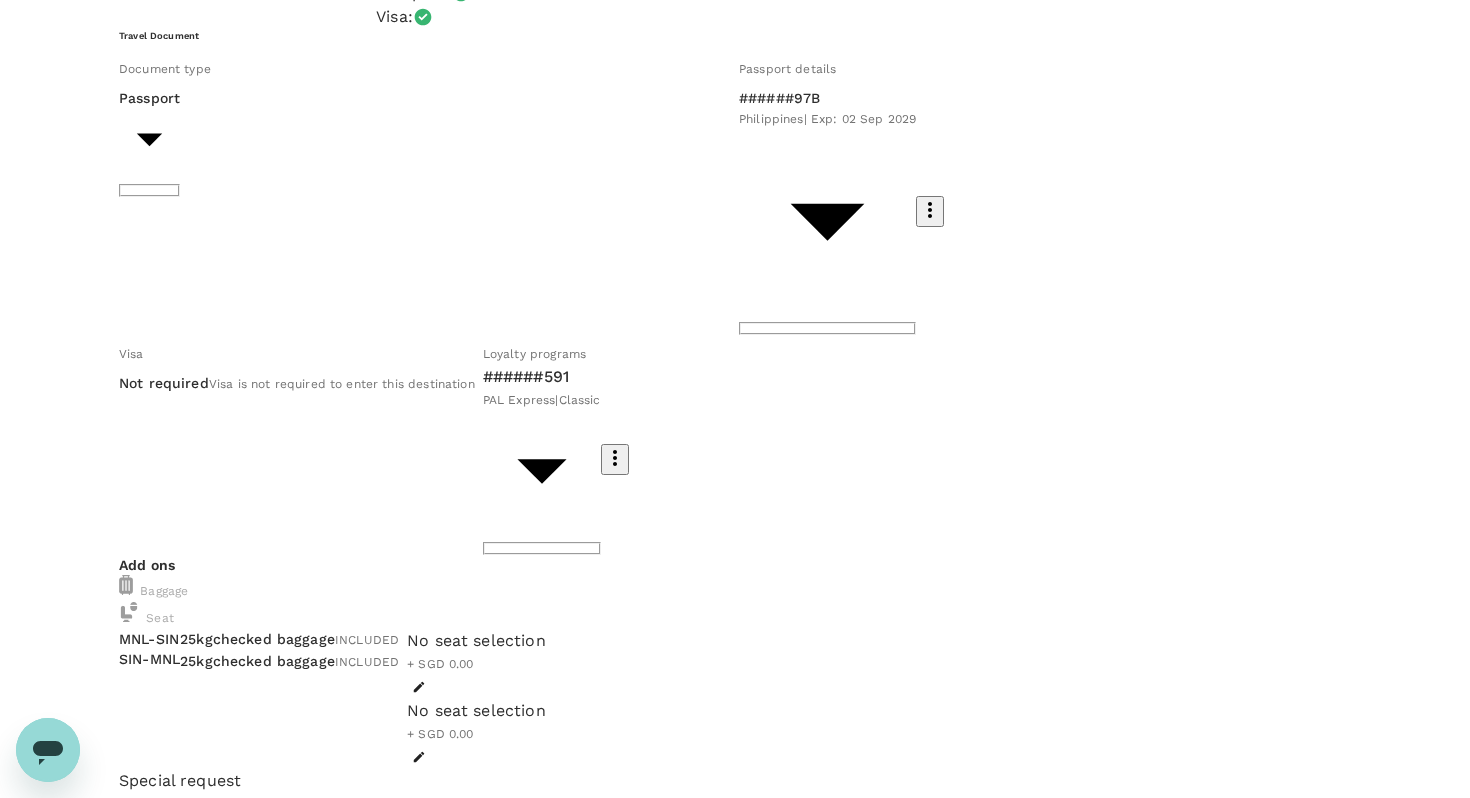 type on "[UUID]" 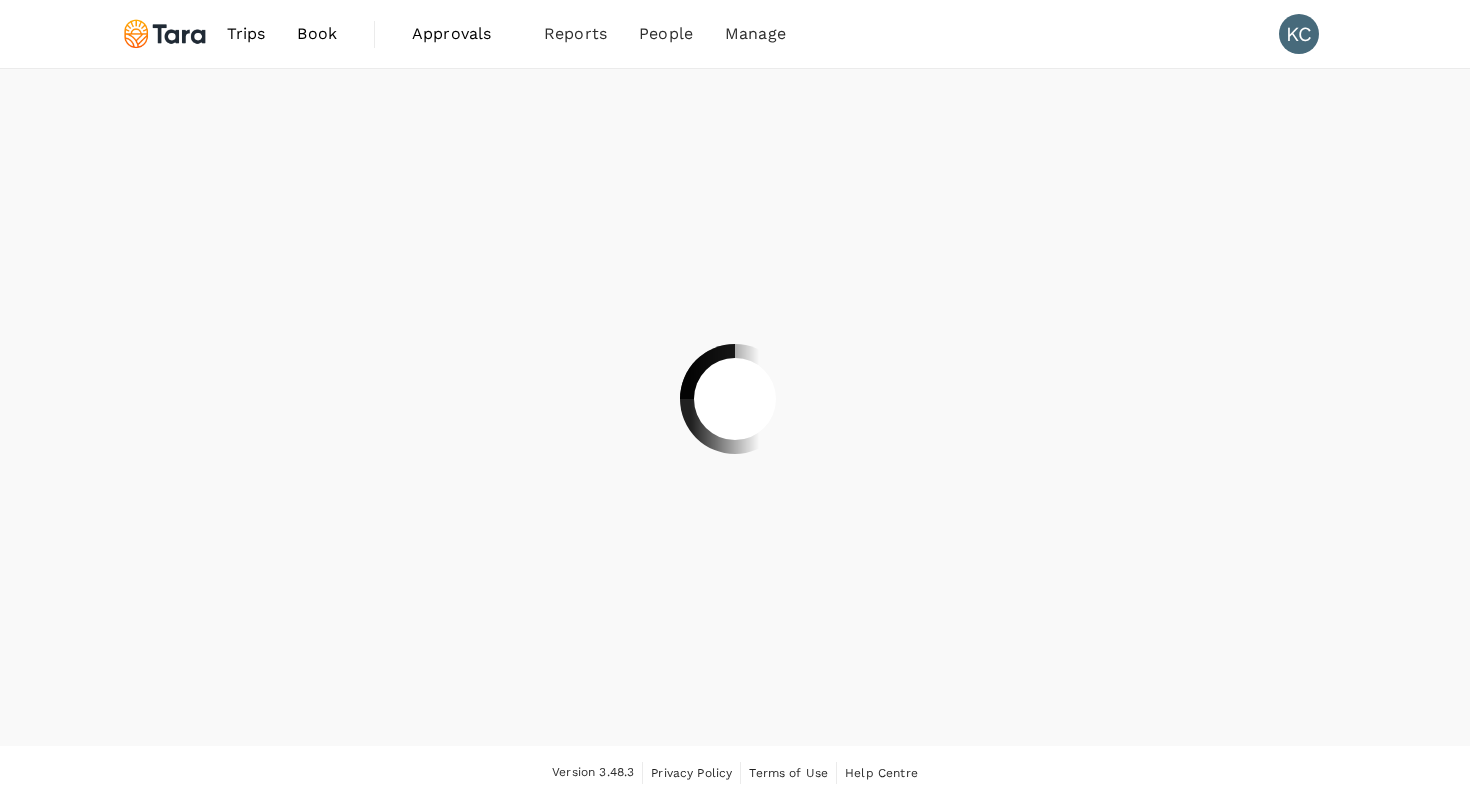 scroll, scrollTop: 0, scrollLeft: 0, axis: both 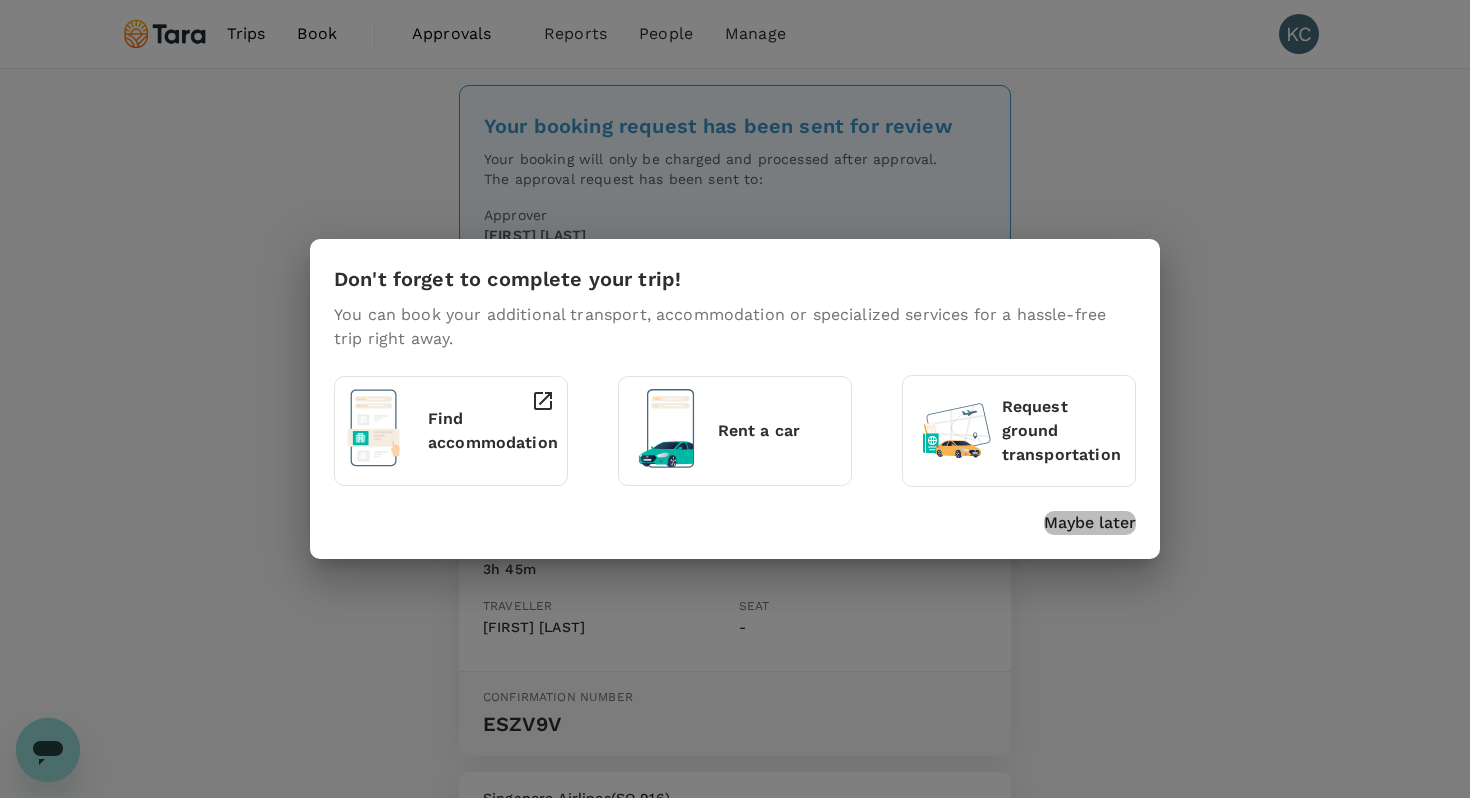 click on "Maybe later" at bounding box center [1090, 523] 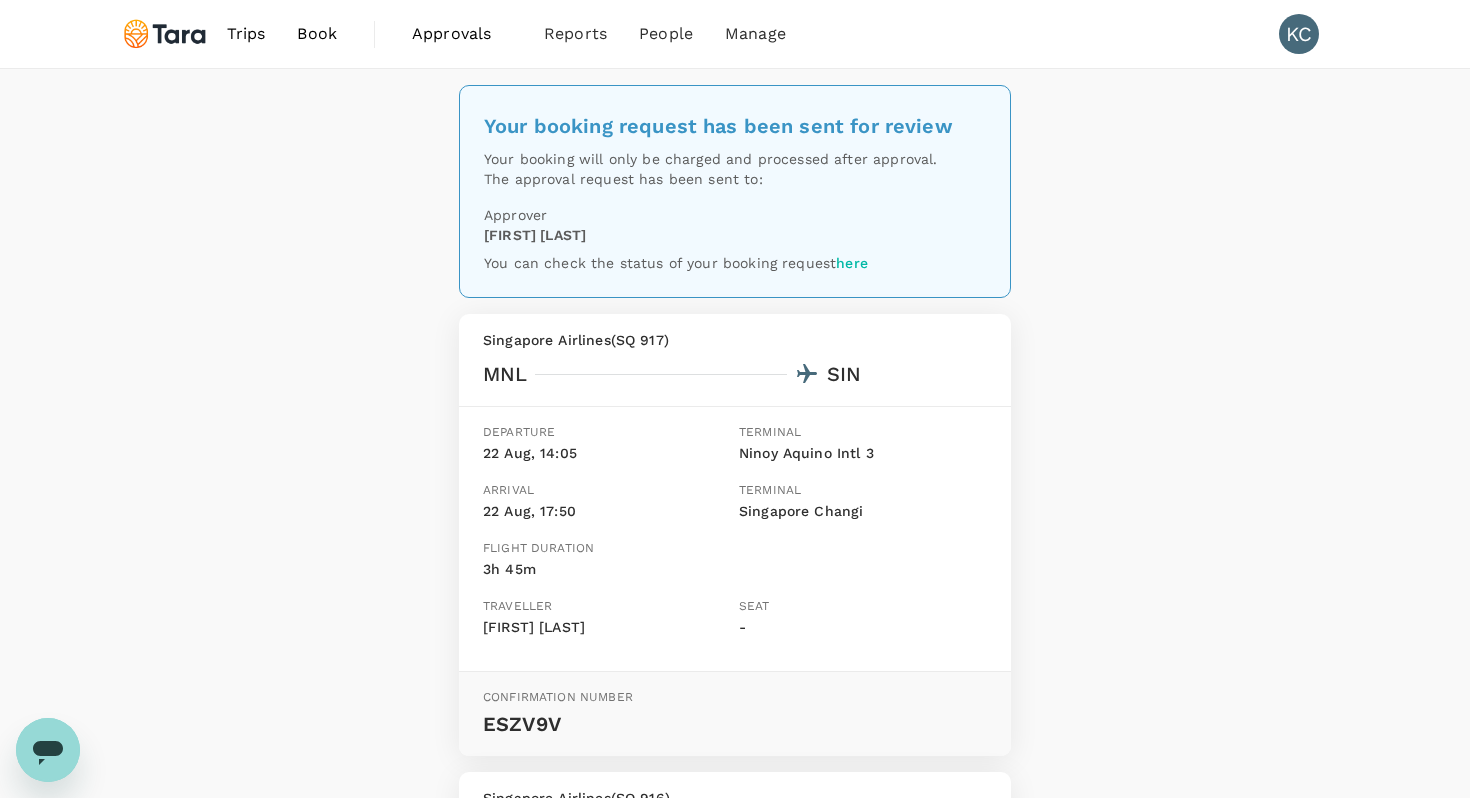 click on "Your booking request has been sent for review Your booking will only be charged and processed after approval. The approval request has been sent to: Approver Jamie   Choi You can check the status of your booking request  here Singapore Airlines  ( SQ   917 ) MNL SIN Departure 22 Aug, 14:05 Terminal Ninoy Aquino Intl   3 Arrival 22 Aug, 17:50 Terminal Singapore Changi   Flight duration 3h 45m Traveller Kalayaan Constantino Seat - Confirmation number ESZV9V Singapore Airlines  ( SQ   916 ) SIN MNL Departure 30 Aug, 13:30 Terminal Singapore Changi   2 Arrival 30 Aug, 17:25 Terminal Ninoy Aquino Intl   3 Flight duration 3h 55m Traveller Kalayaan Constantino Seat - Confirmation number ESZV9V Back to trips Book a hotel" at bounding box center [735, 707] 